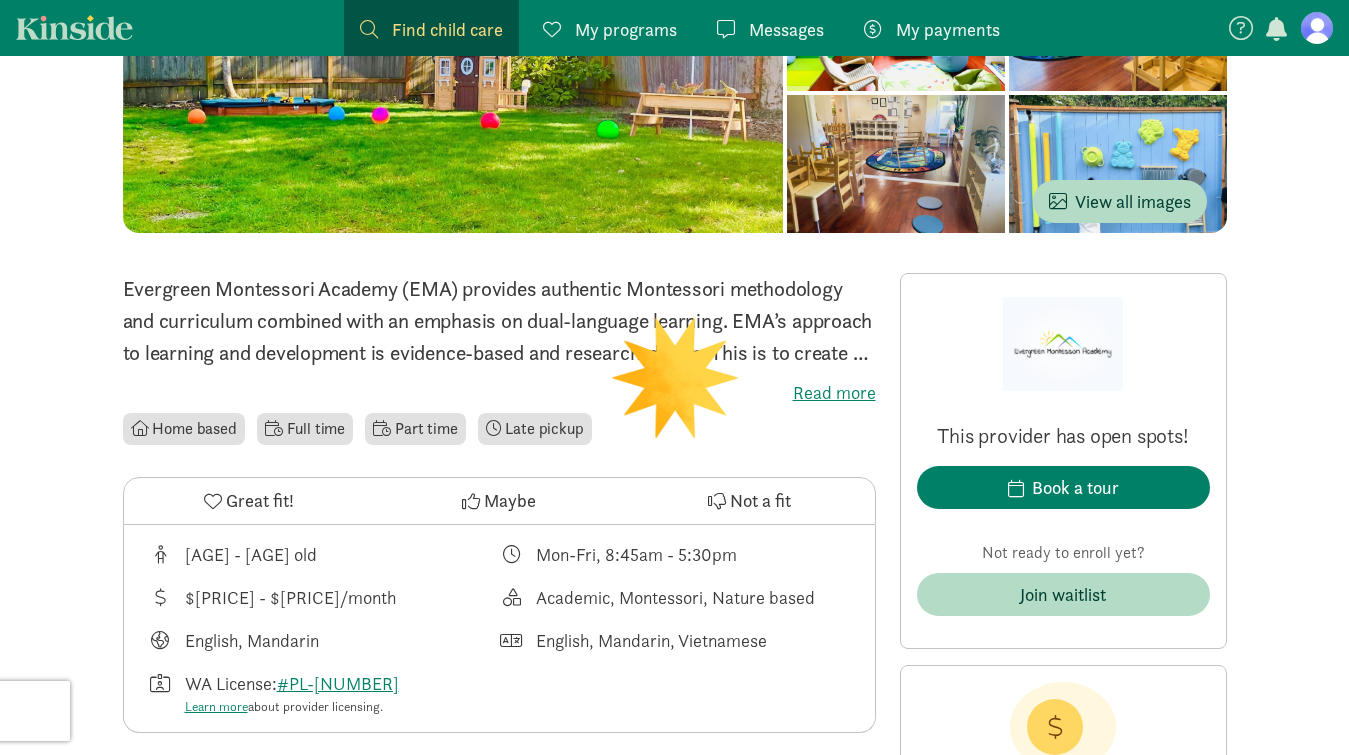 scroll, scrollTop: 391, scrollLeft: 0, axis: vertical 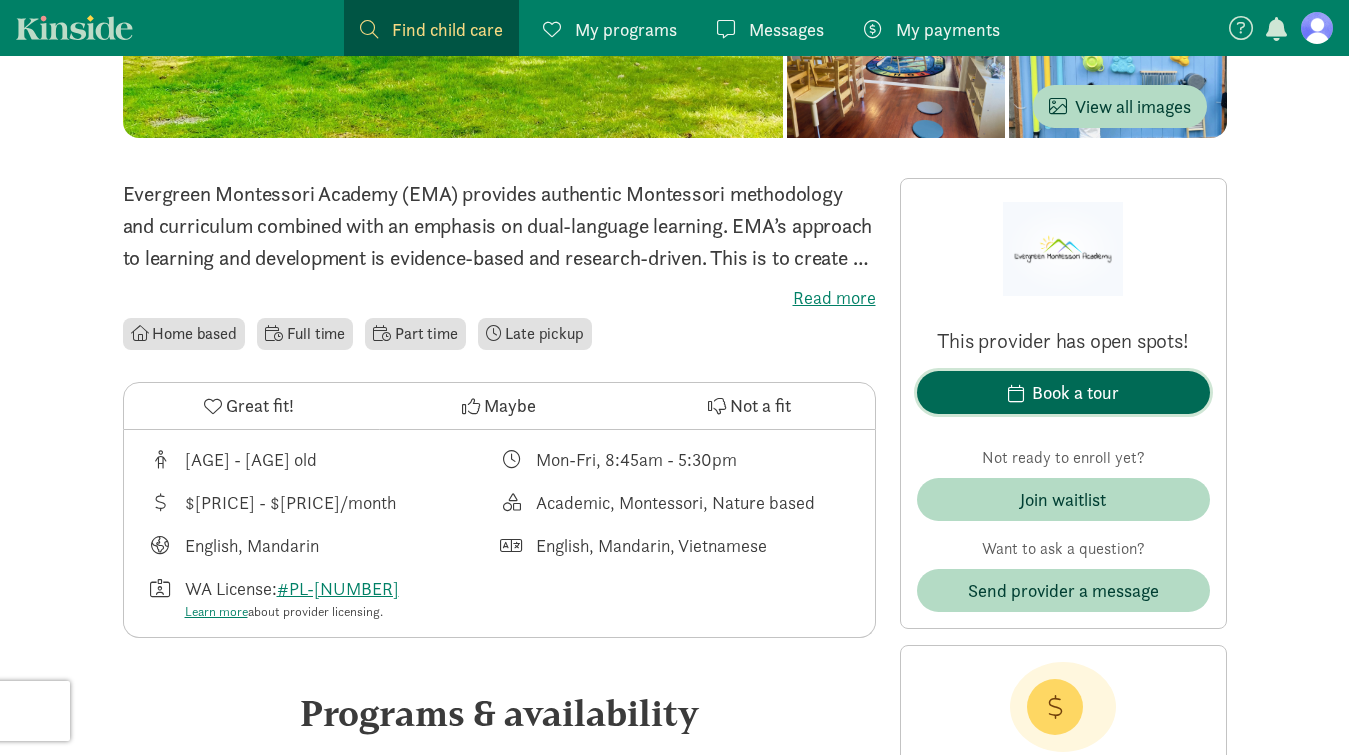 click on "Book a tour" at bounding box center (1063, 392) 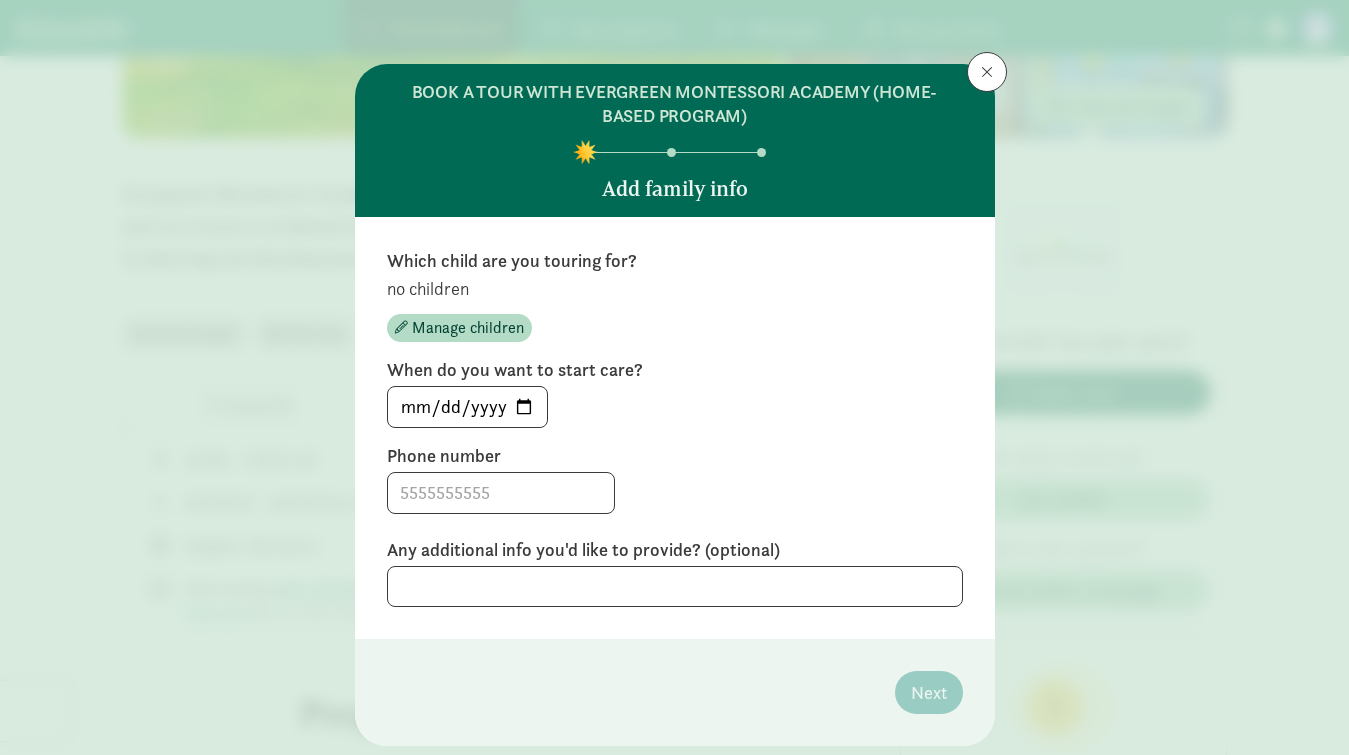 scroll, scrollTop: 20, scrollLeft: 0, axis: vertical 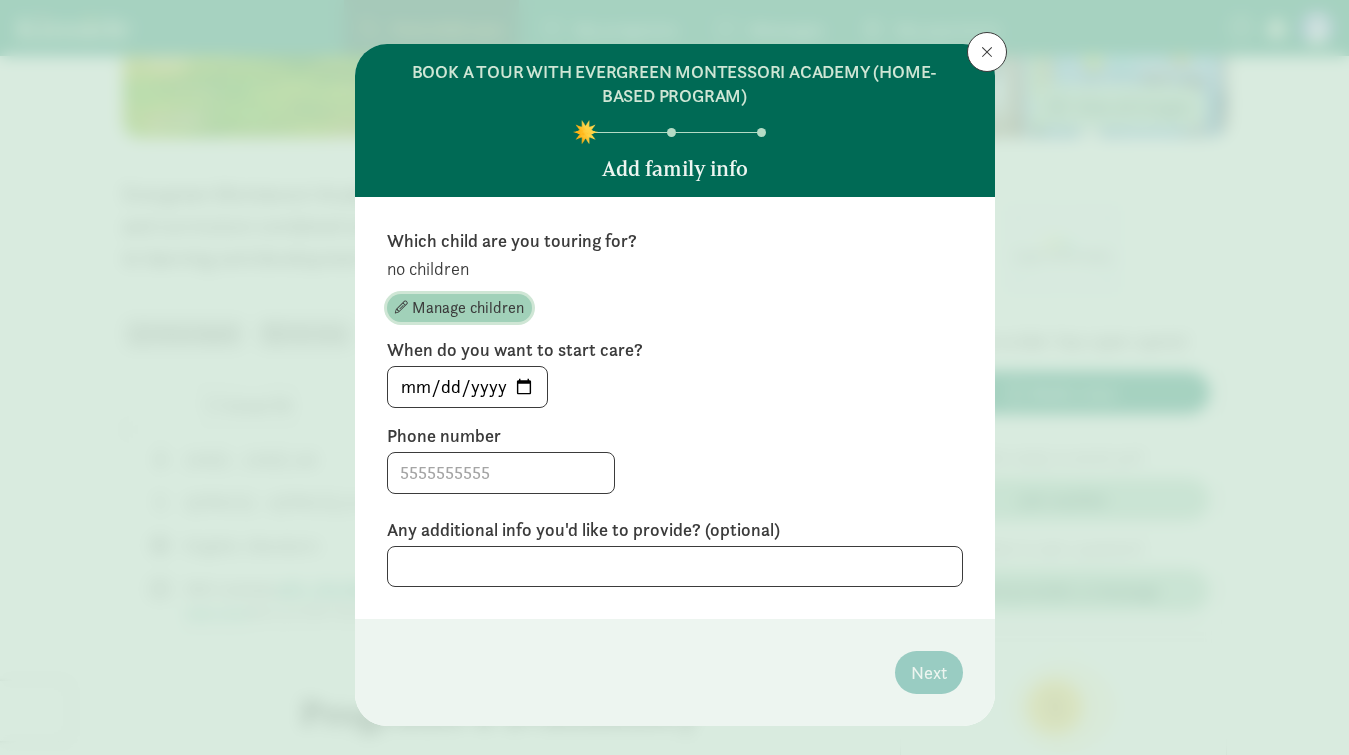 click on "Manage children" at bounding box center [468, 308] 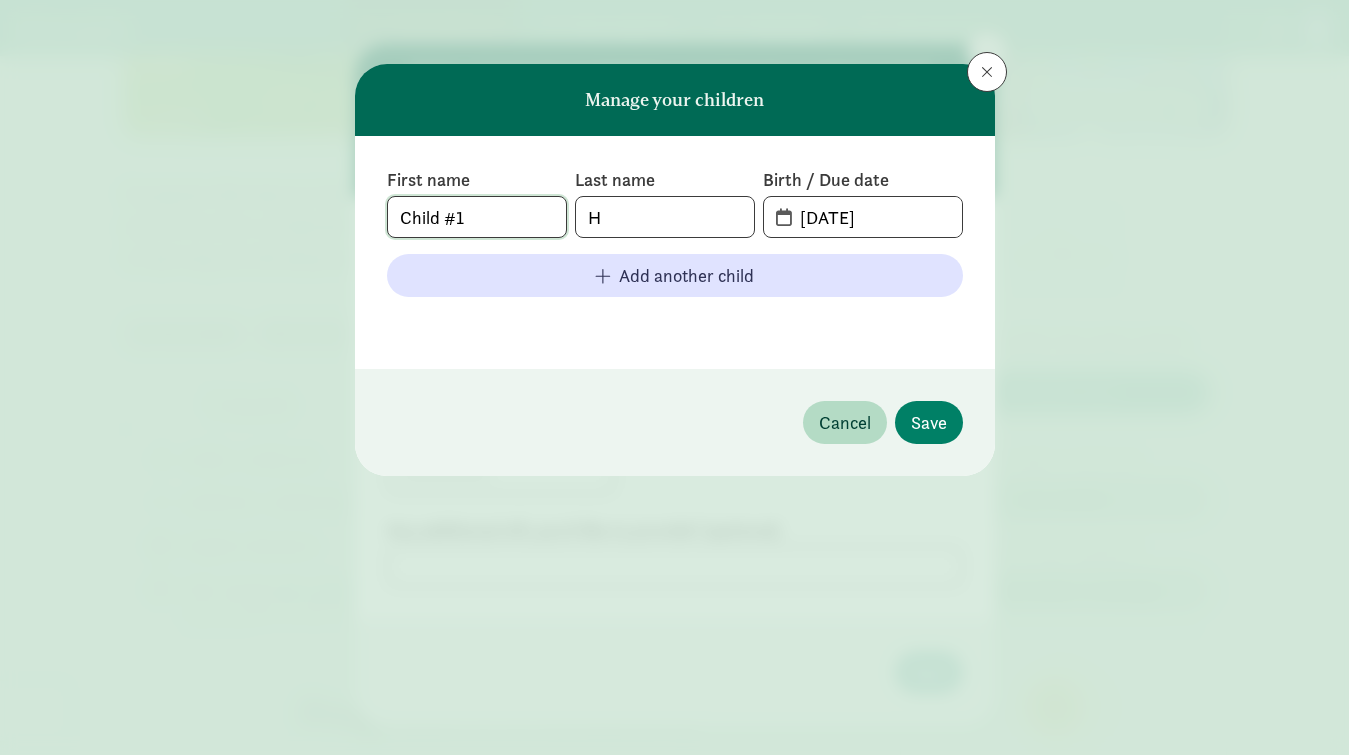 click on "Child #1" 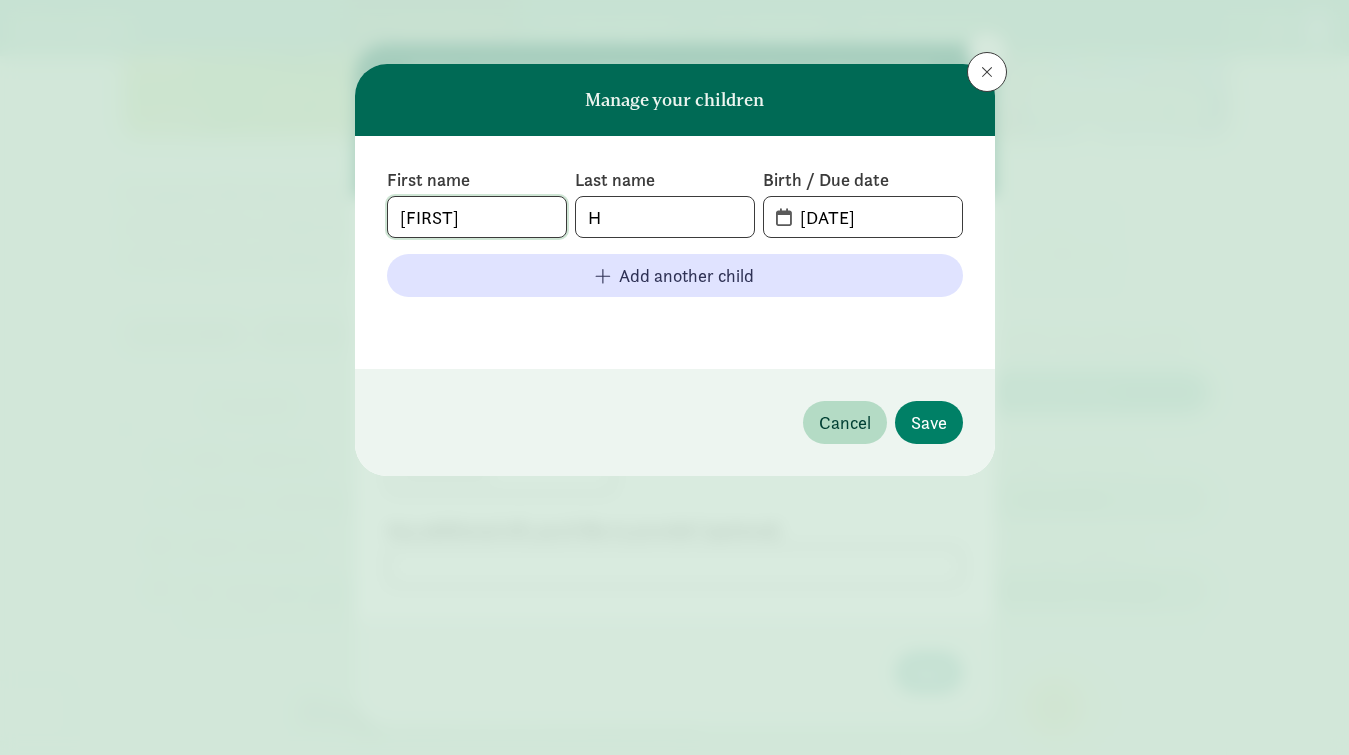 type on "[FIRST]" 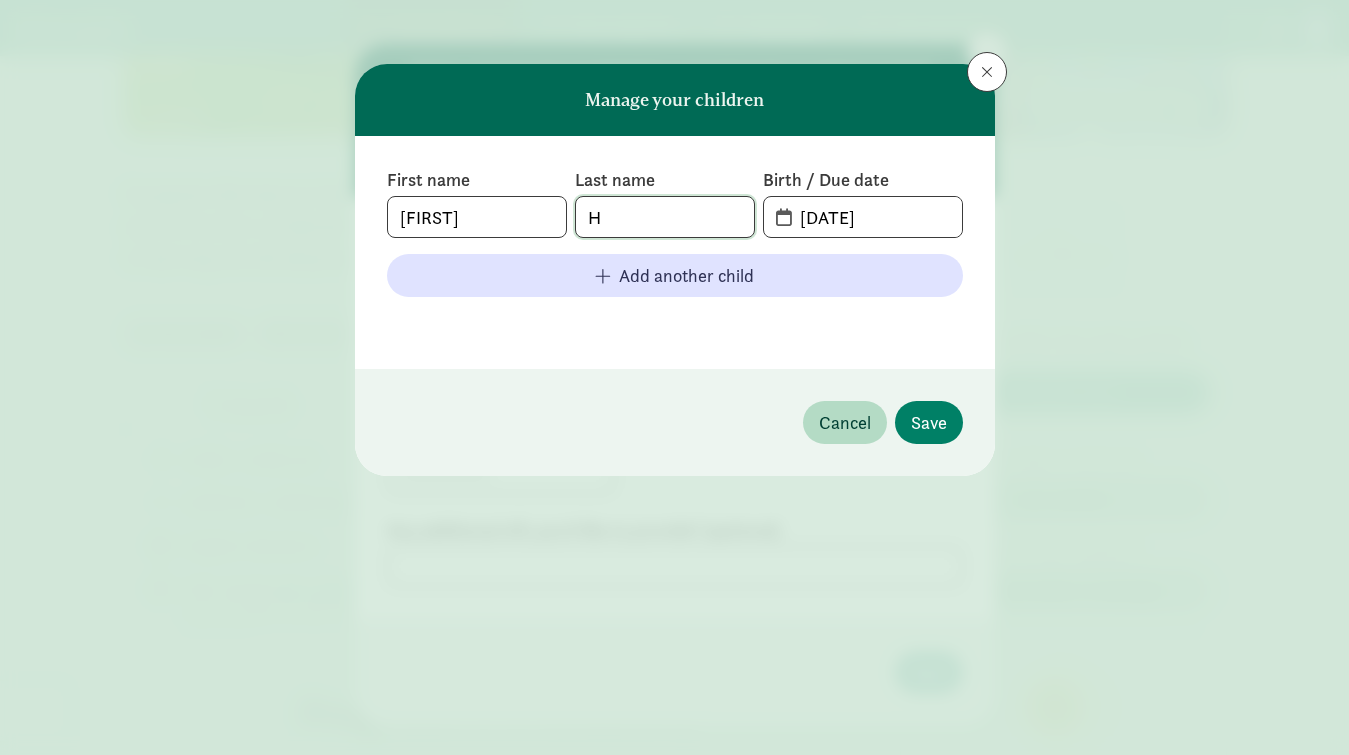 click on "H" 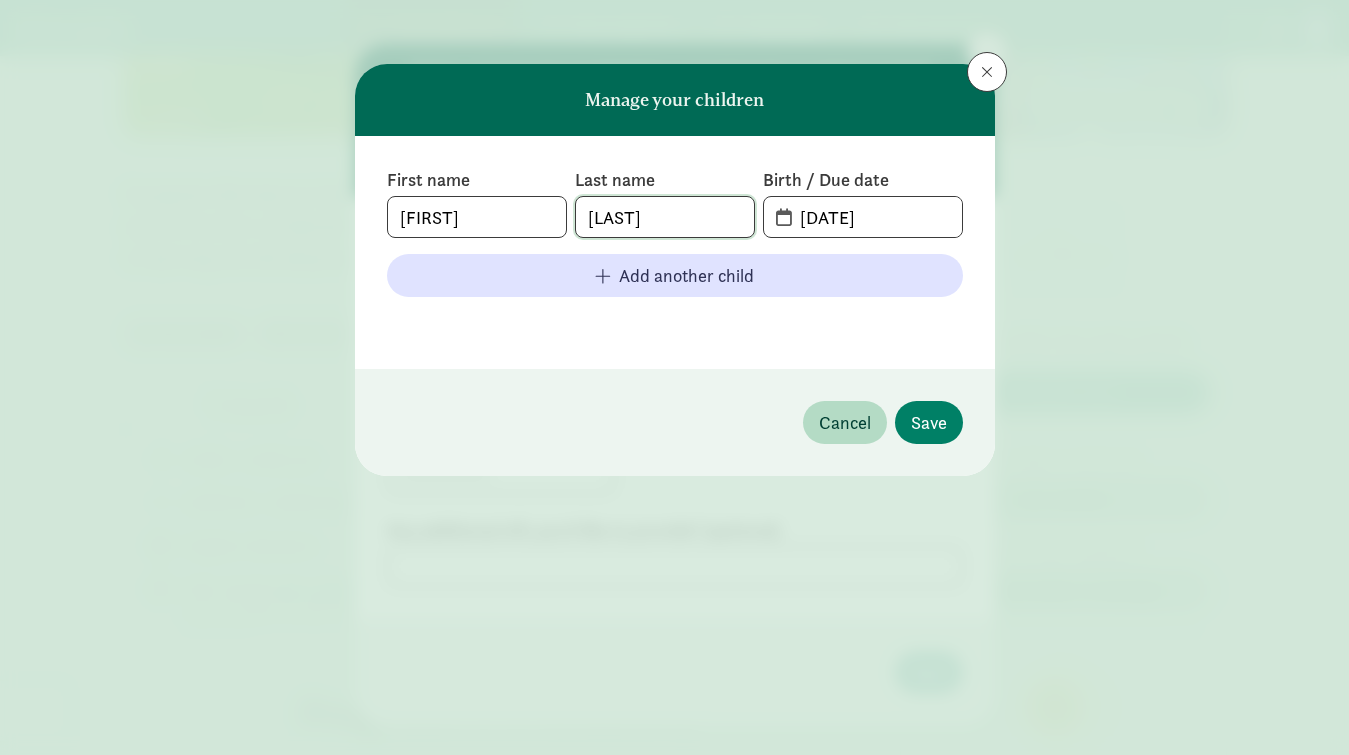 type on "[LAST]" 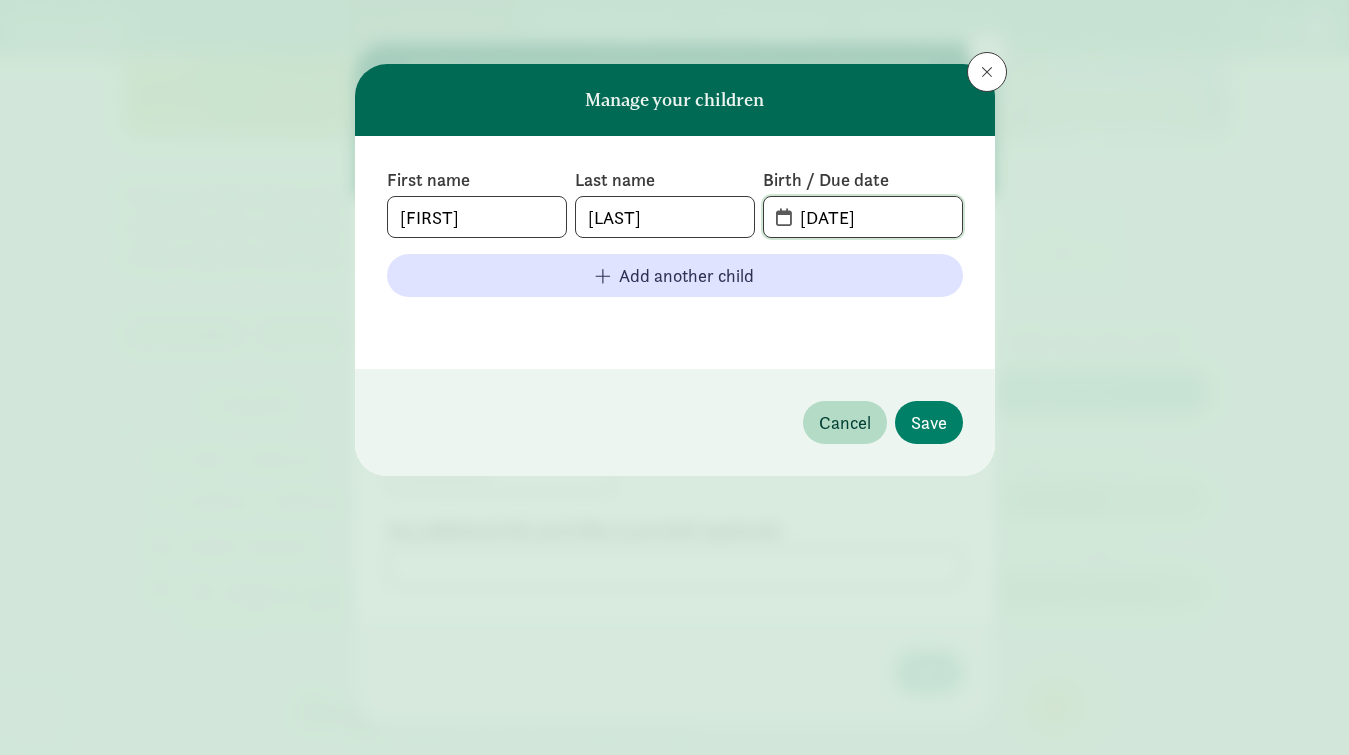 click on "[DATE]" 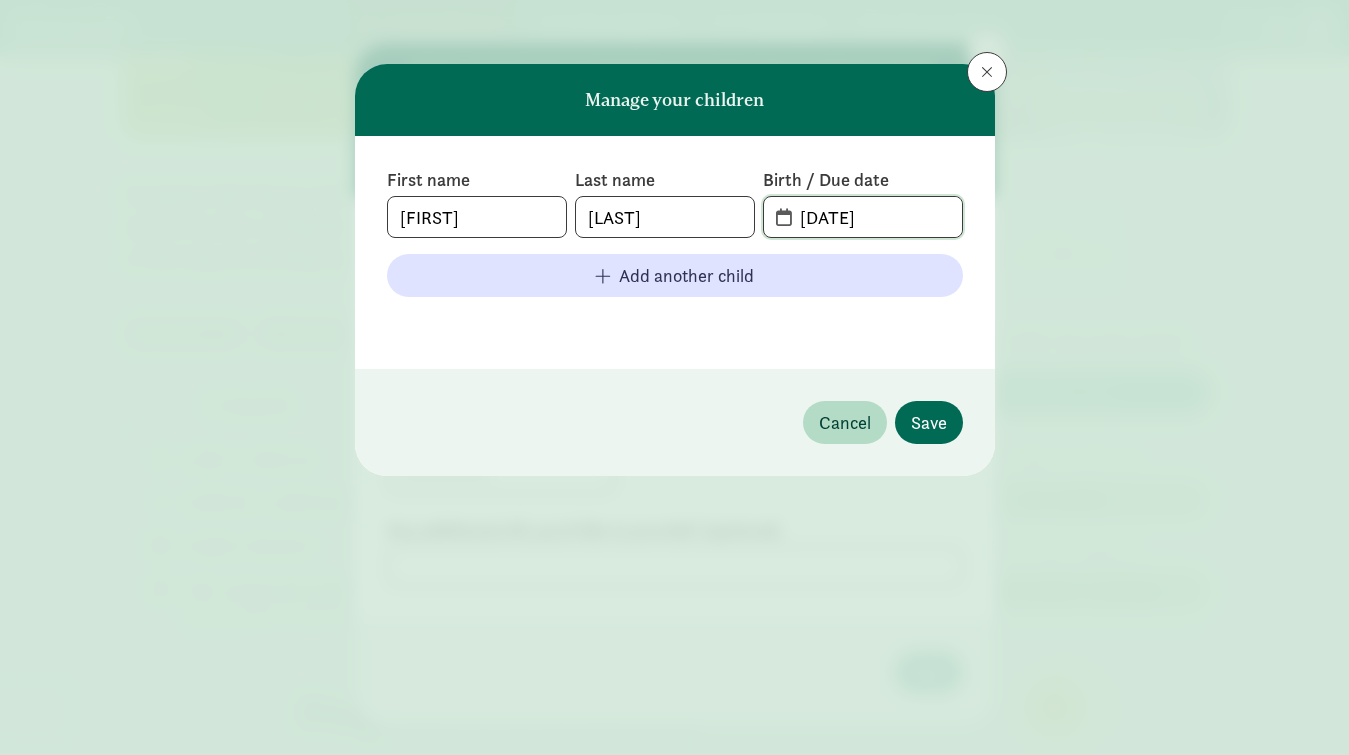 type on "[DATE]" 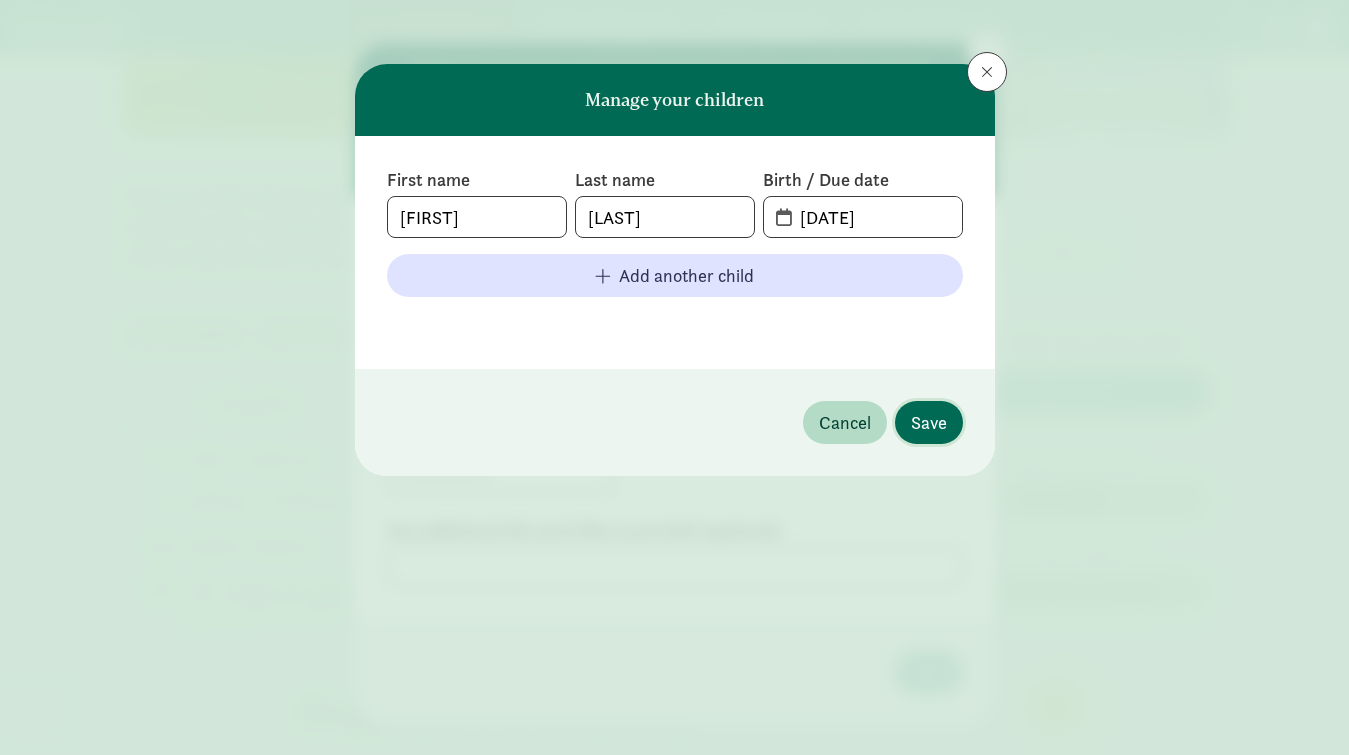 click on "Save" at bounding box center [929, 422] 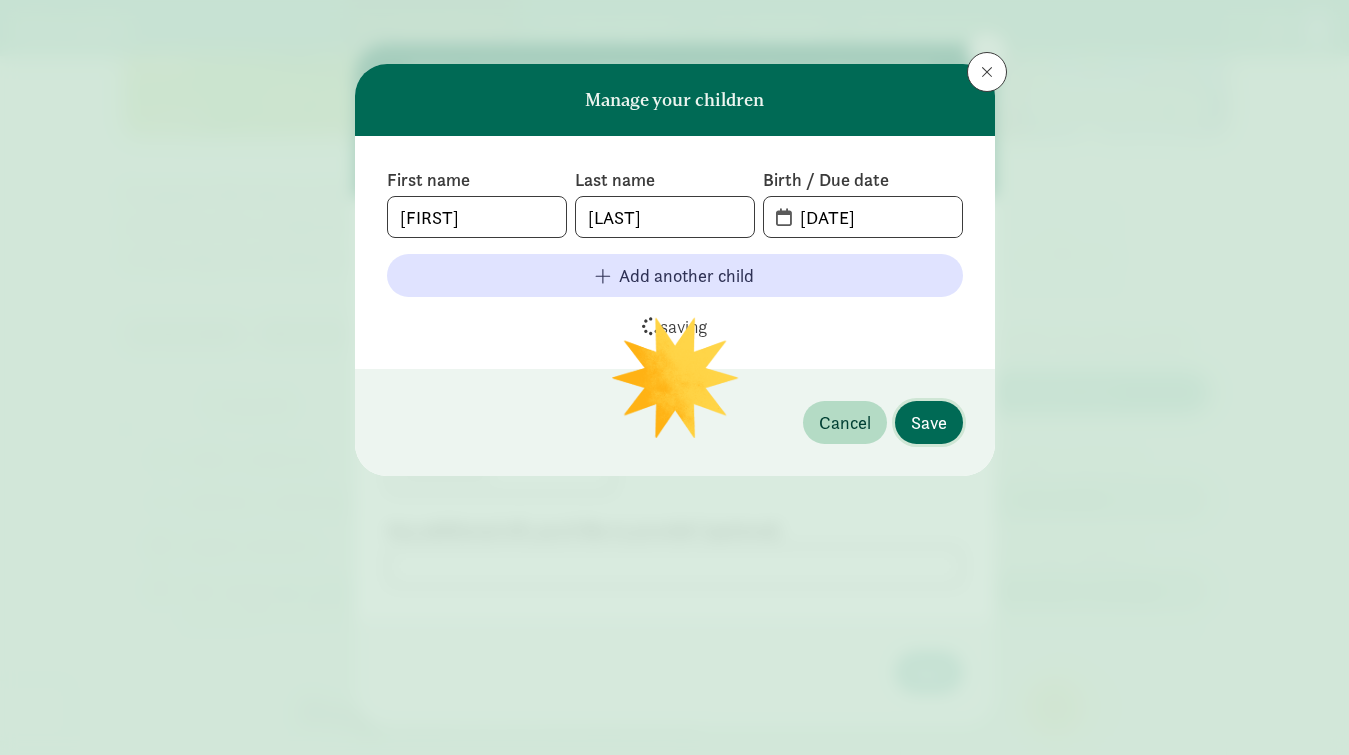 type 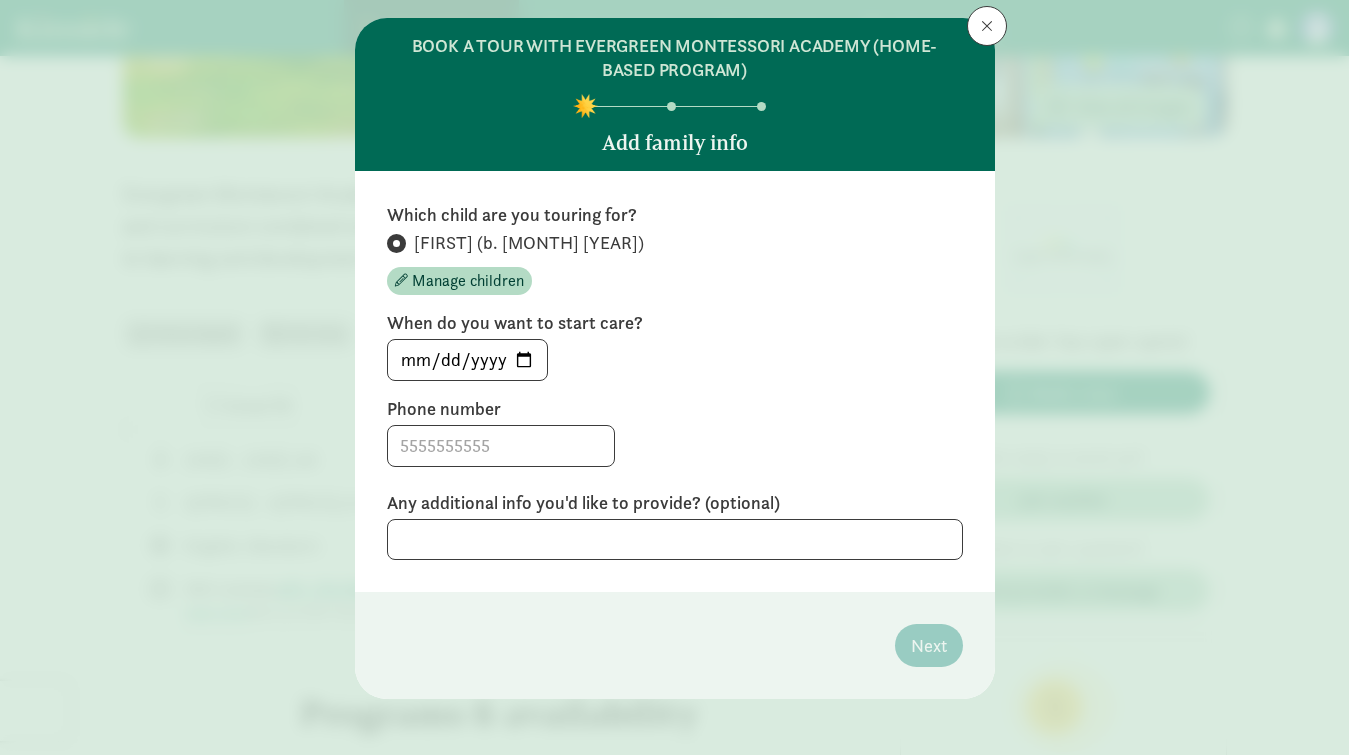 scroll, scrollTop: 50, scrollLeft: 0, axis: vertical 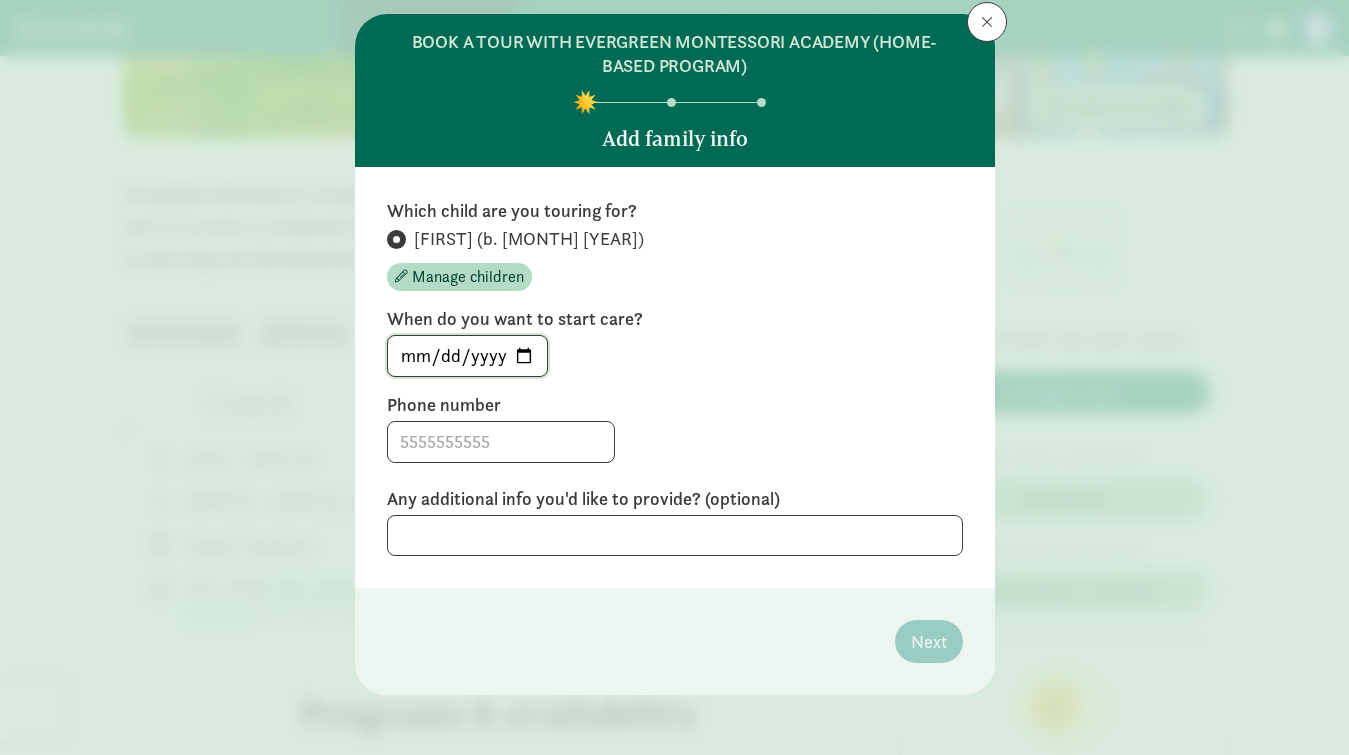 click on "[DATE]" 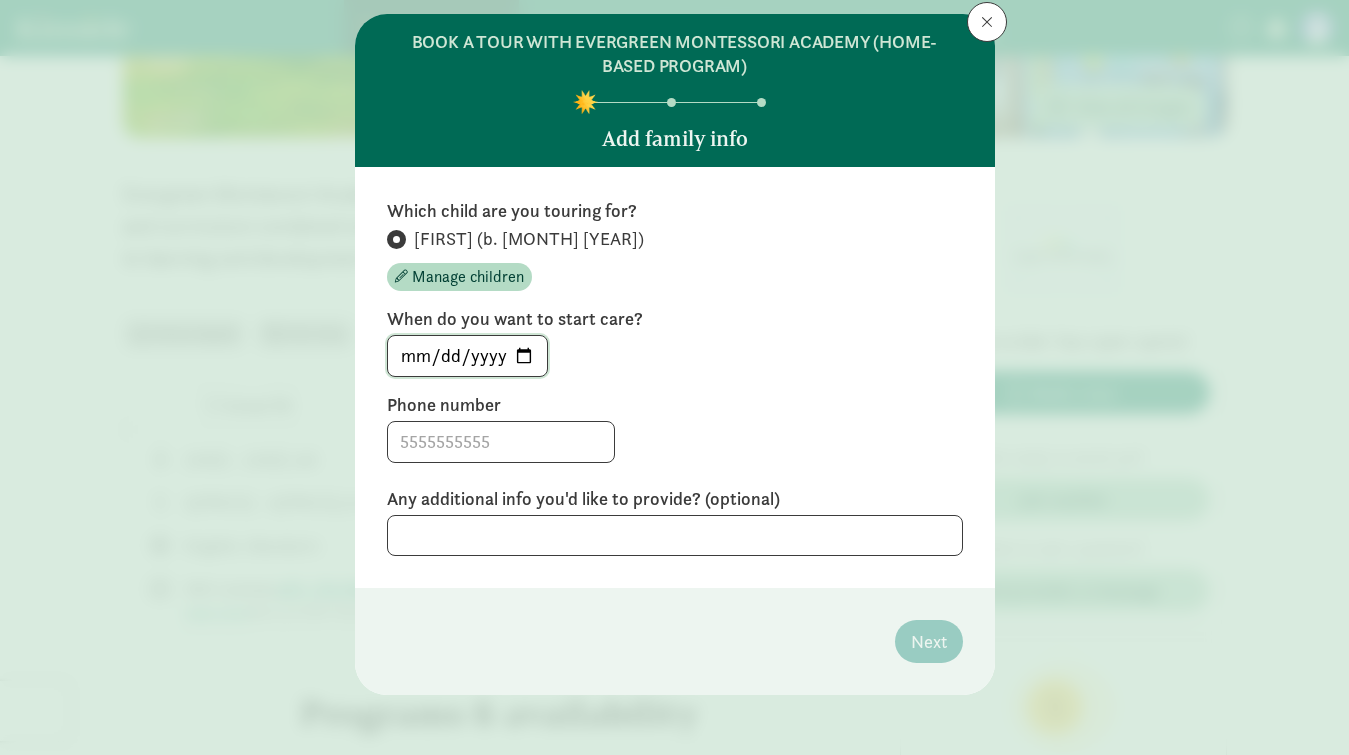 type on "[DATE]" 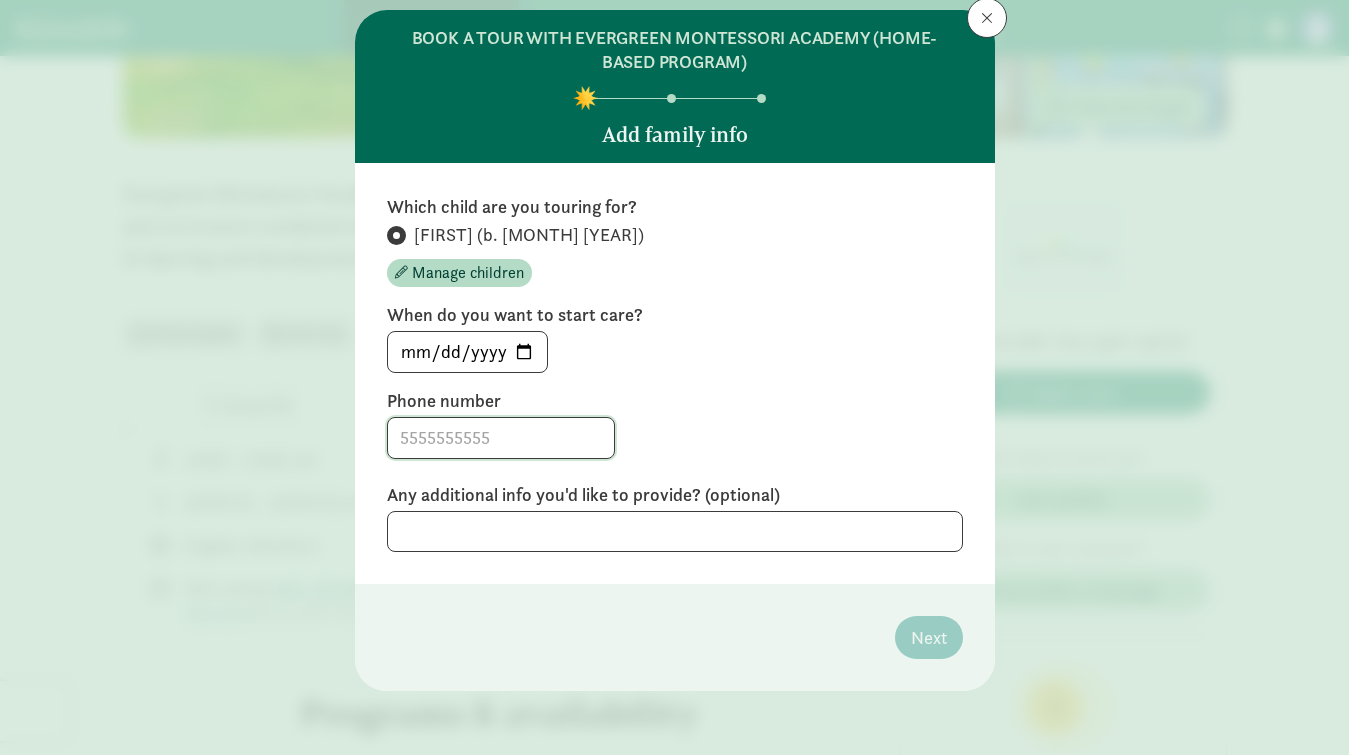 click 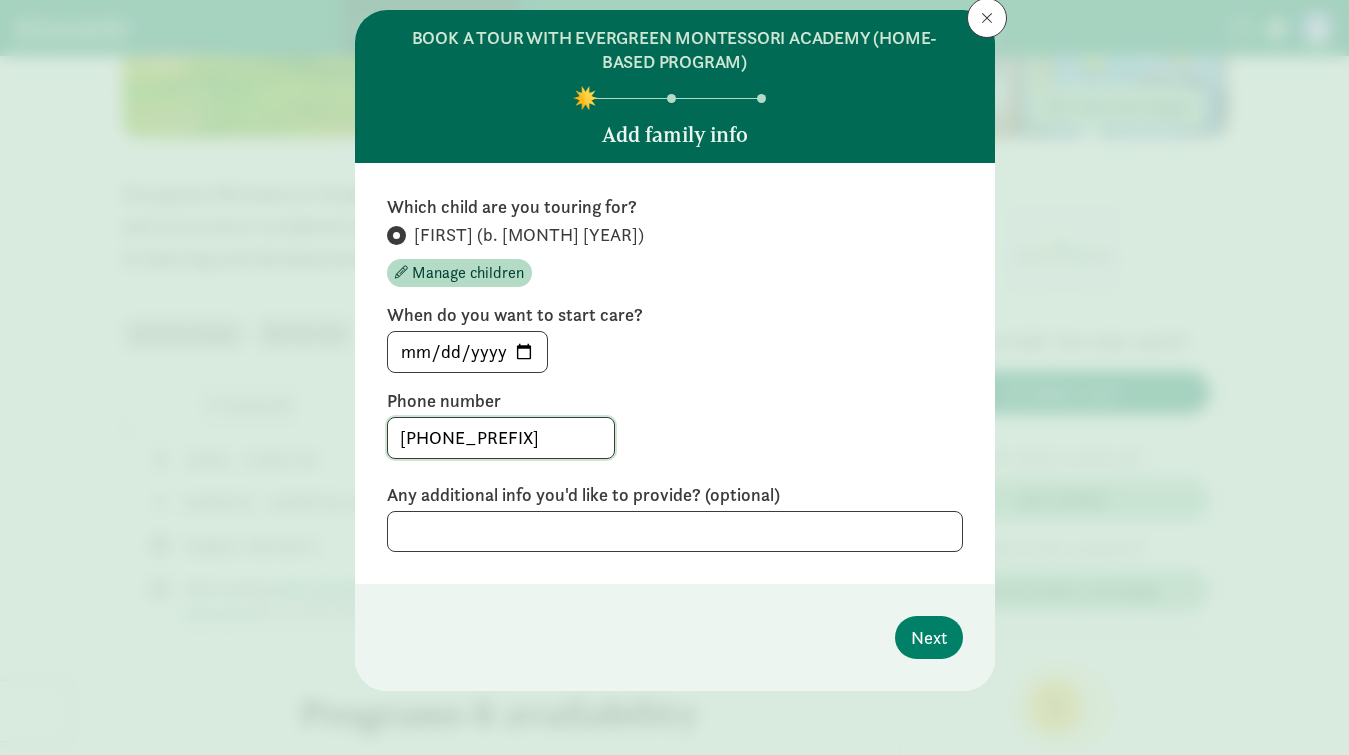 type on "[PHONE_PREFIX]" 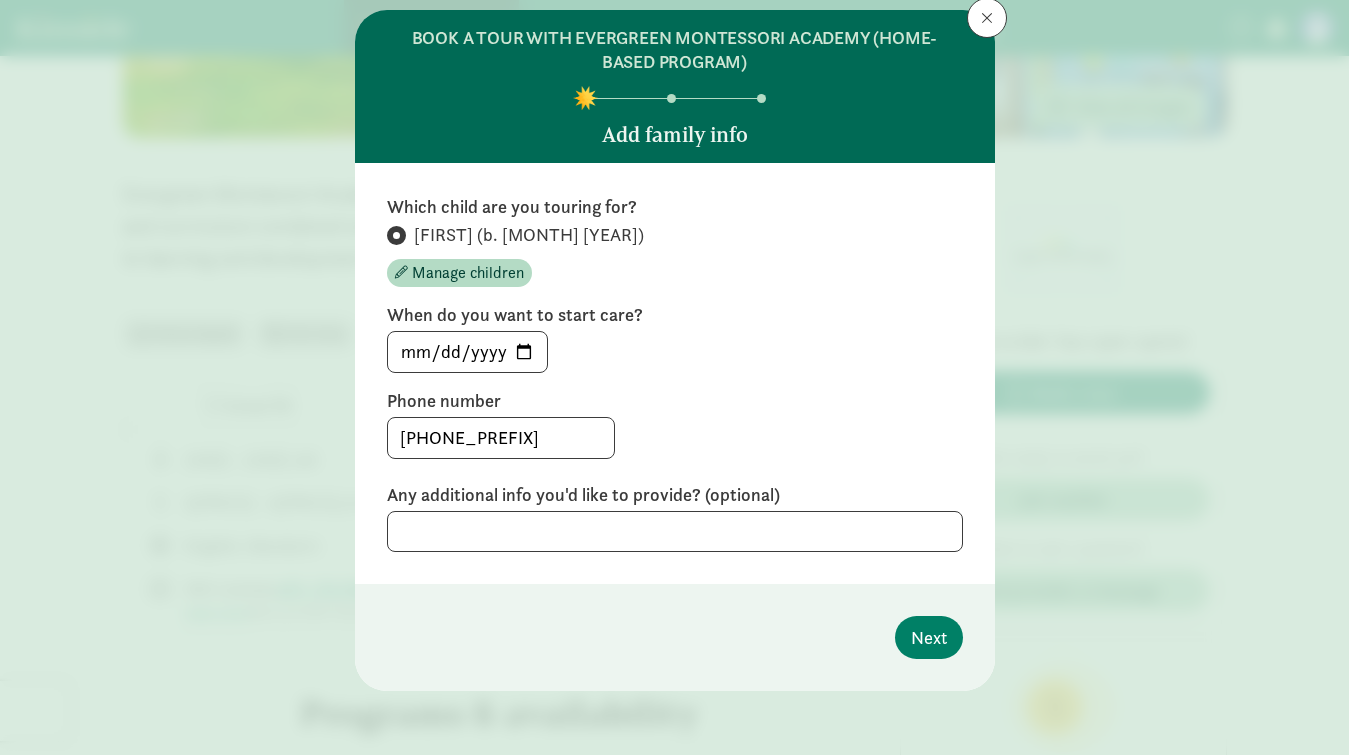 click on "Phone number" at bounding box center [675, 401] 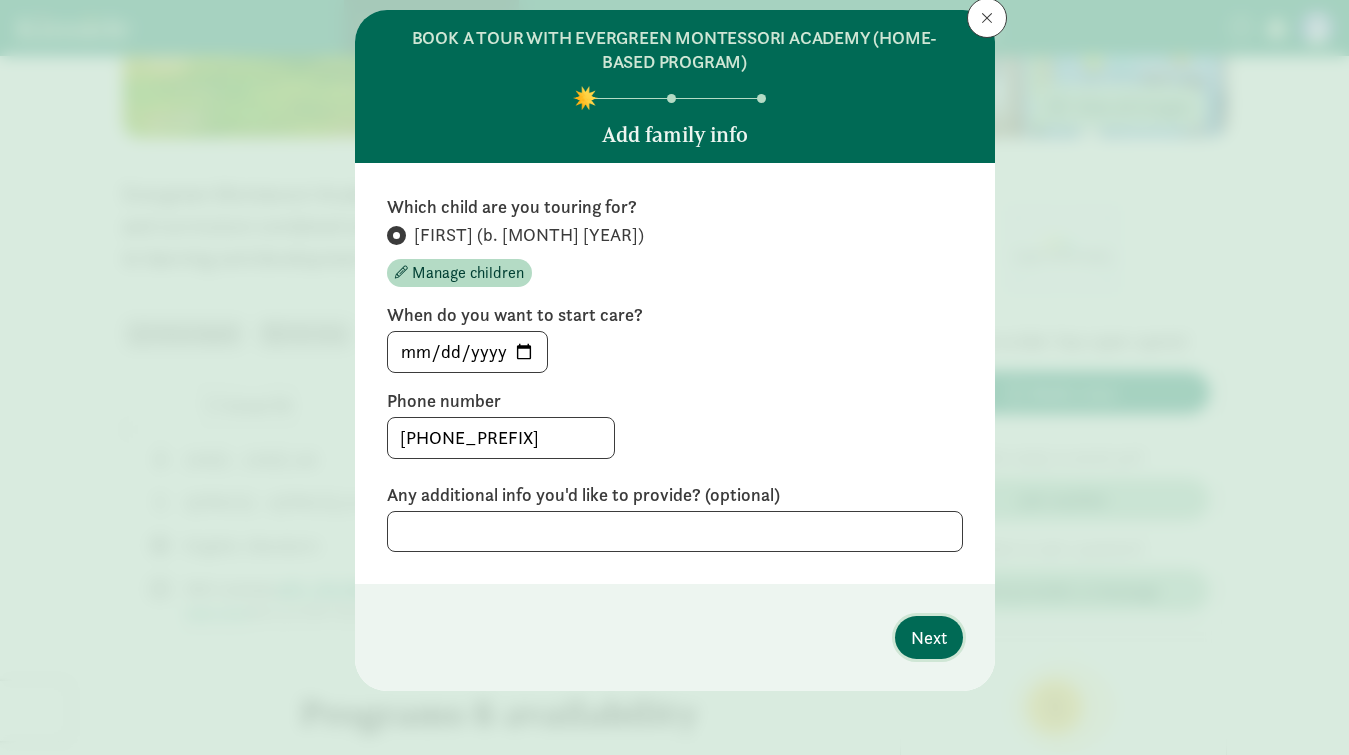 click on "Next" 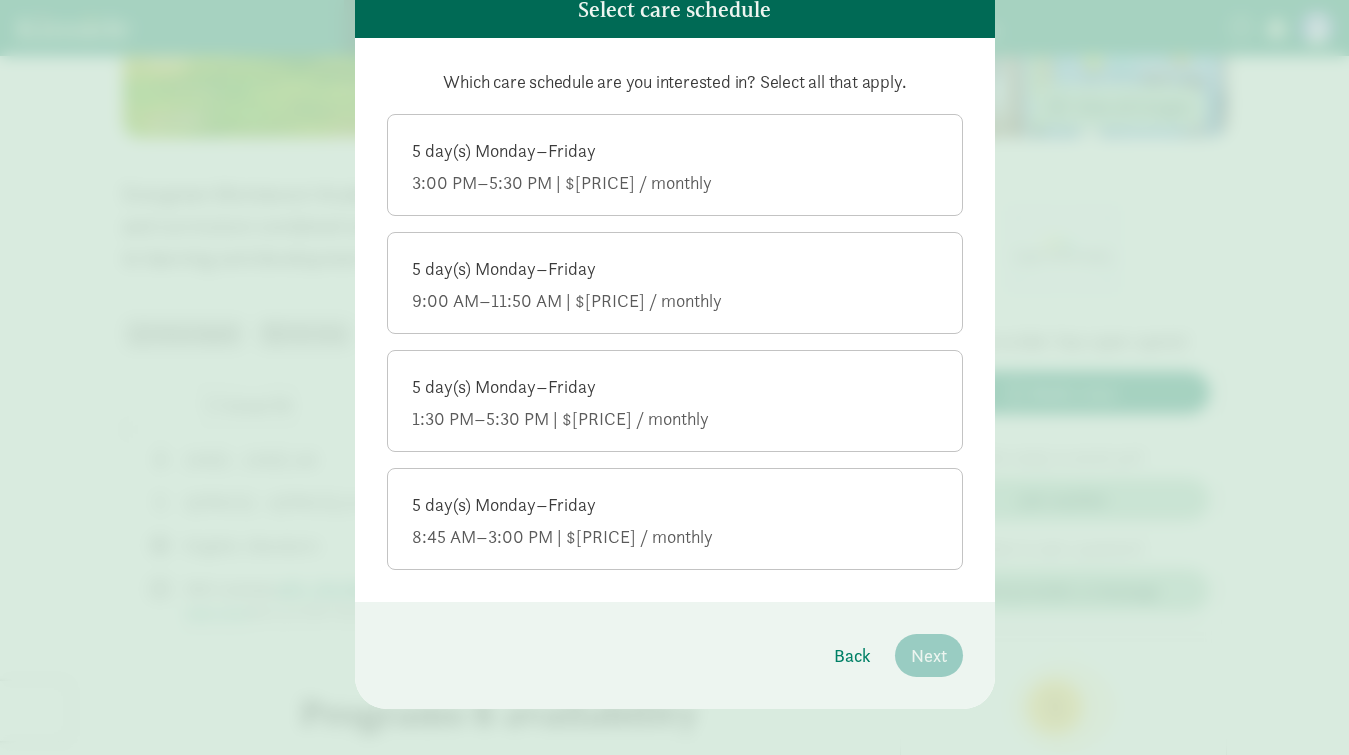 scroll, scrollTop: 197, scrollLeft: 0, axis: vertical 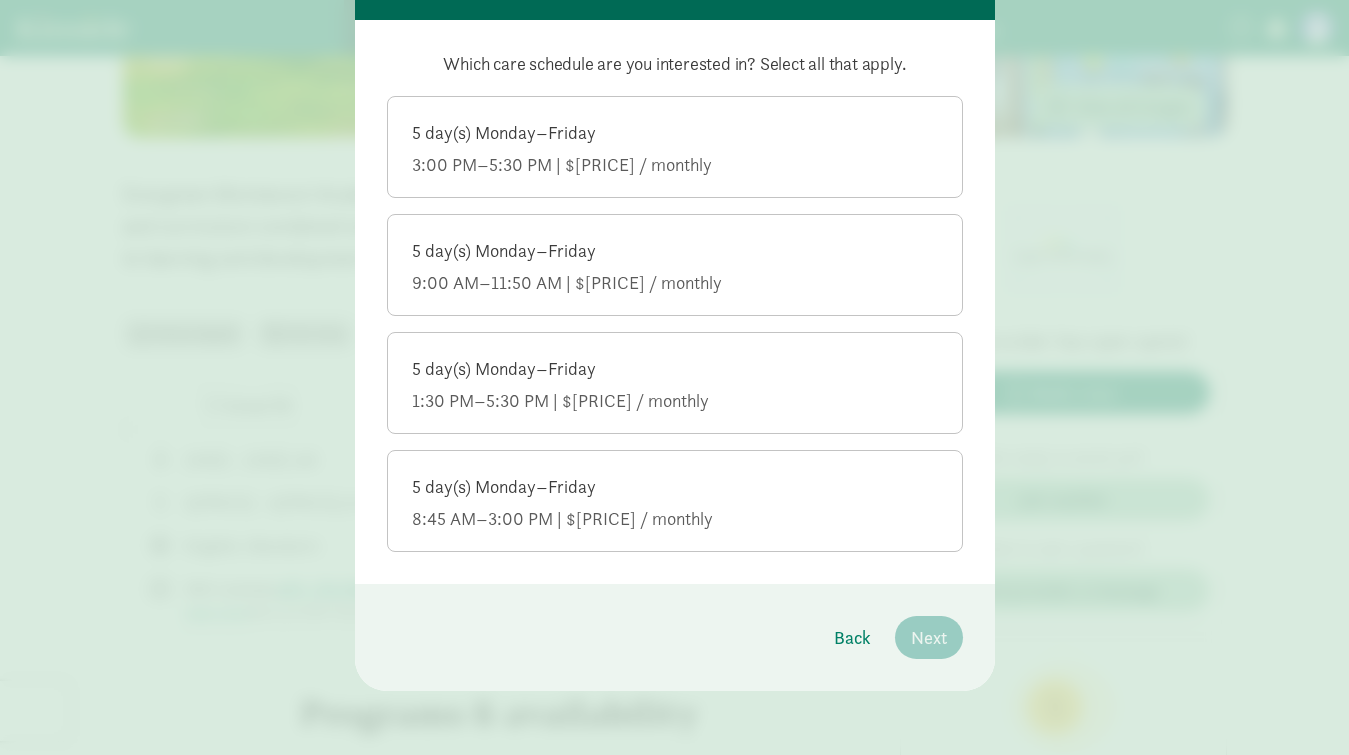 click on "8:45 AM–3:00 PM | $[PRICE] / monthly" 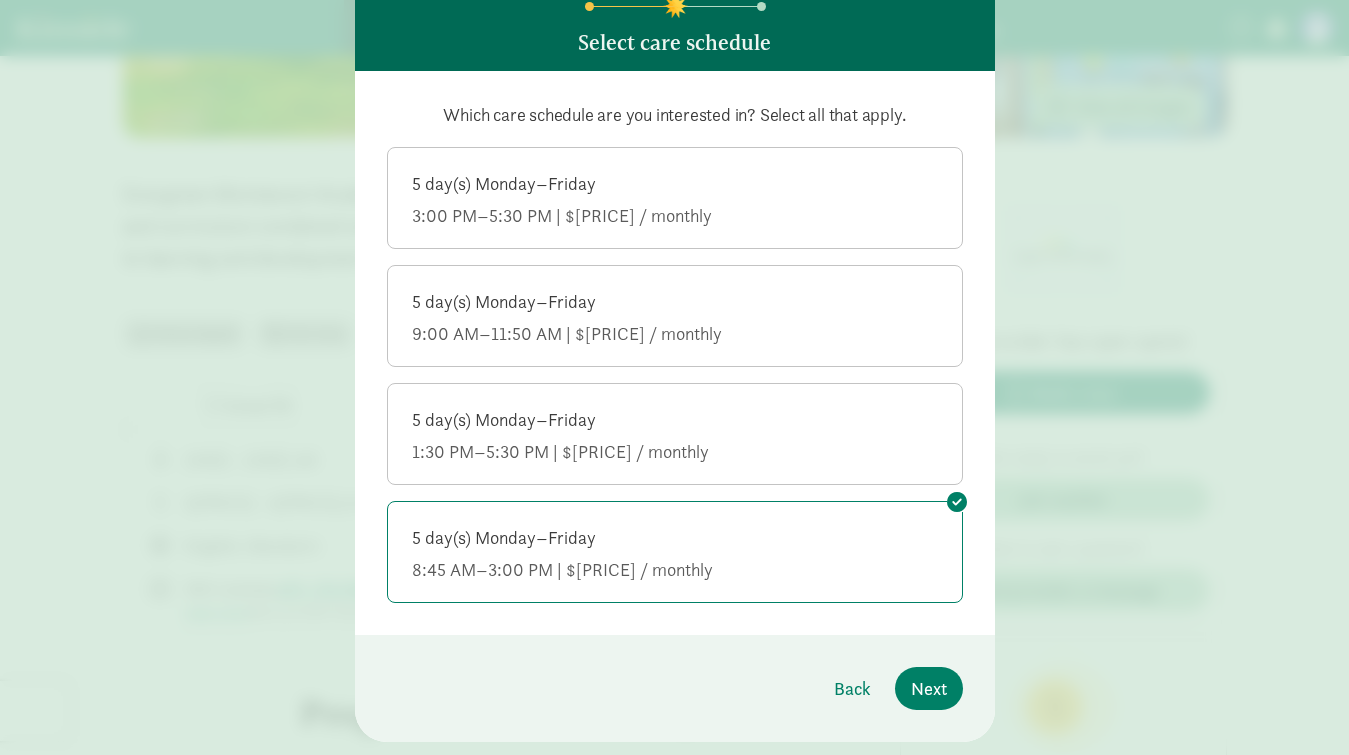 scroll, scrollTop: 197, scrollLeft: 0, axis: vertical 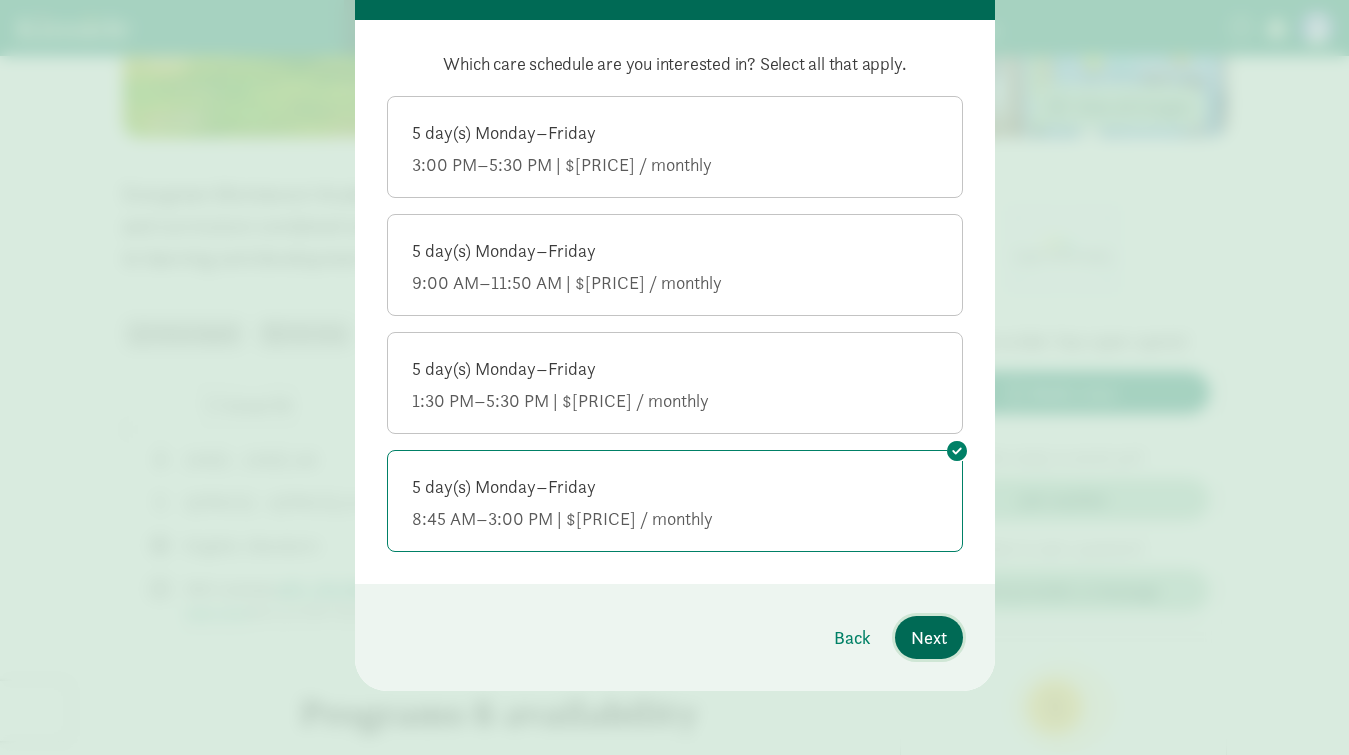 click on "Next" at bounding box center [929, 637] 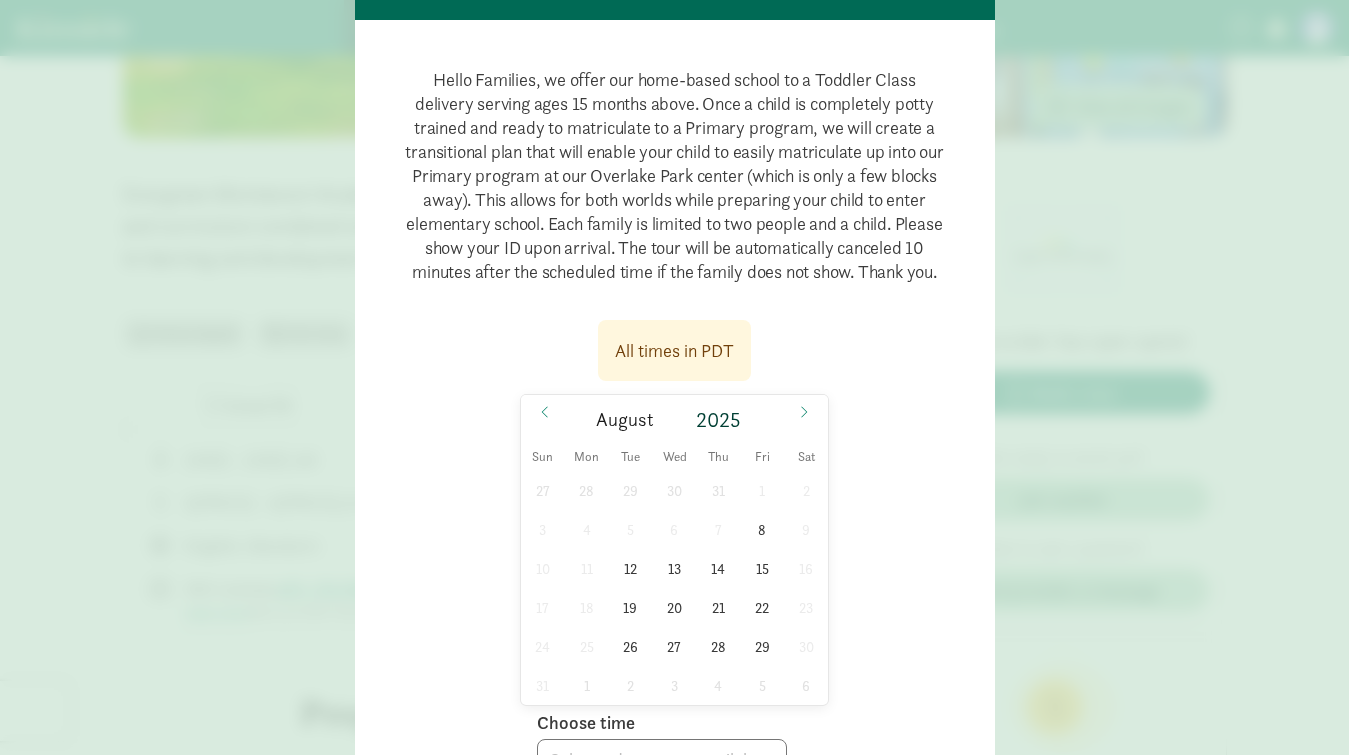 scroll, scrollTop: 285, scrollLeft: 0, axis: vertical 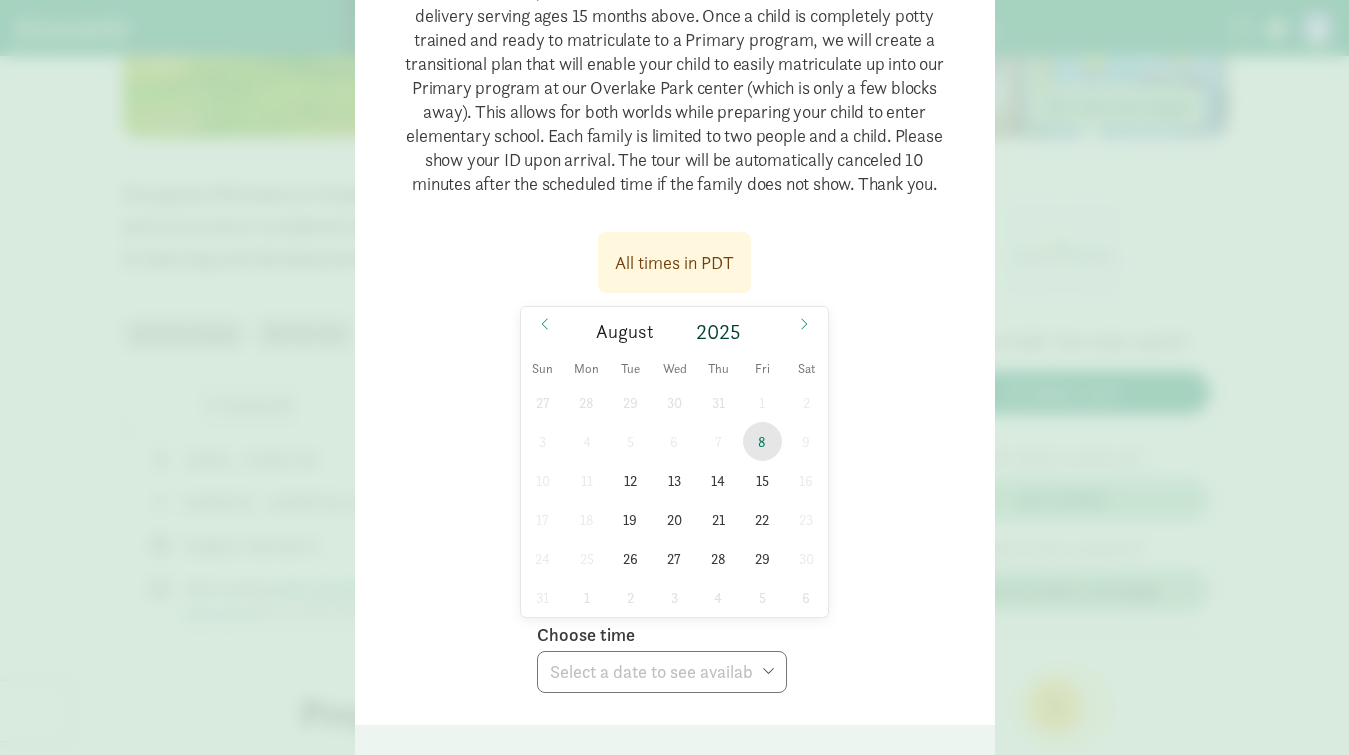 click on "8" at bounding box center [762, 441] 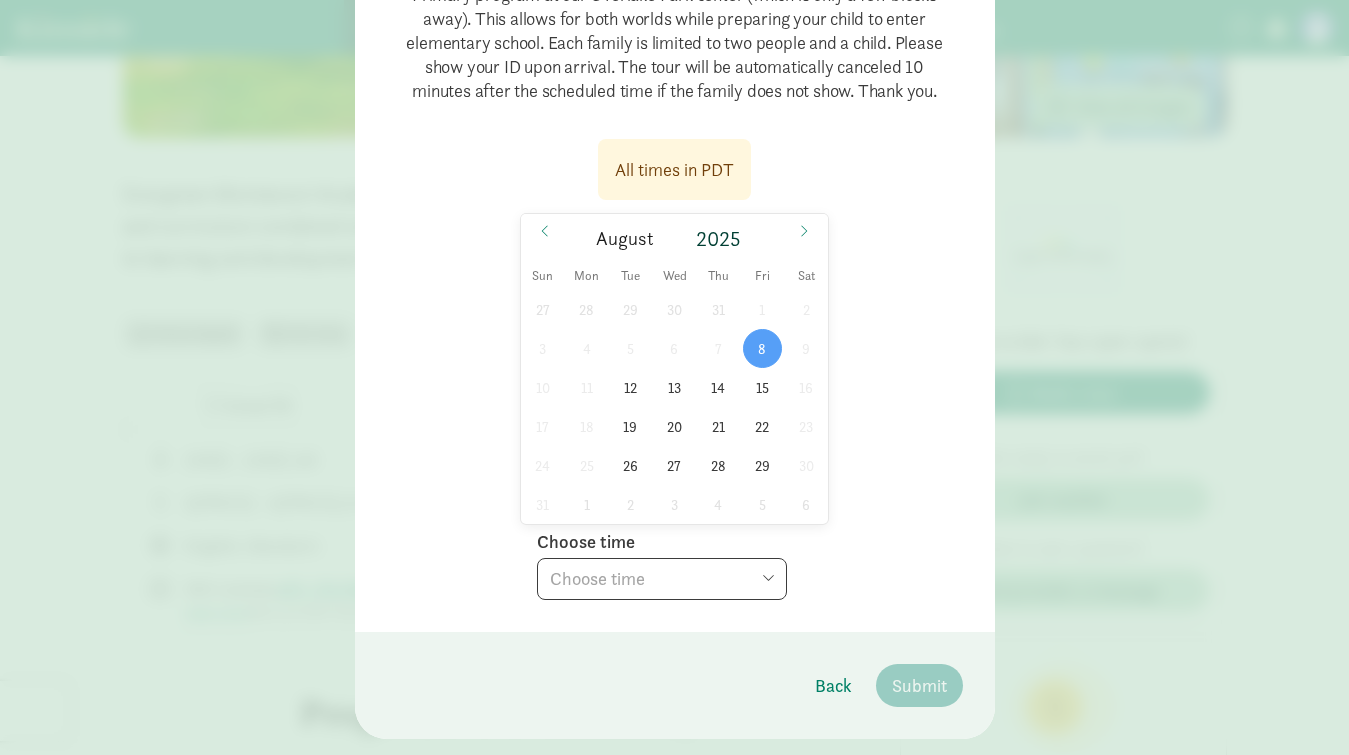 scroll, scrollTop: 388, scrollLeft: 0, axis: vertical 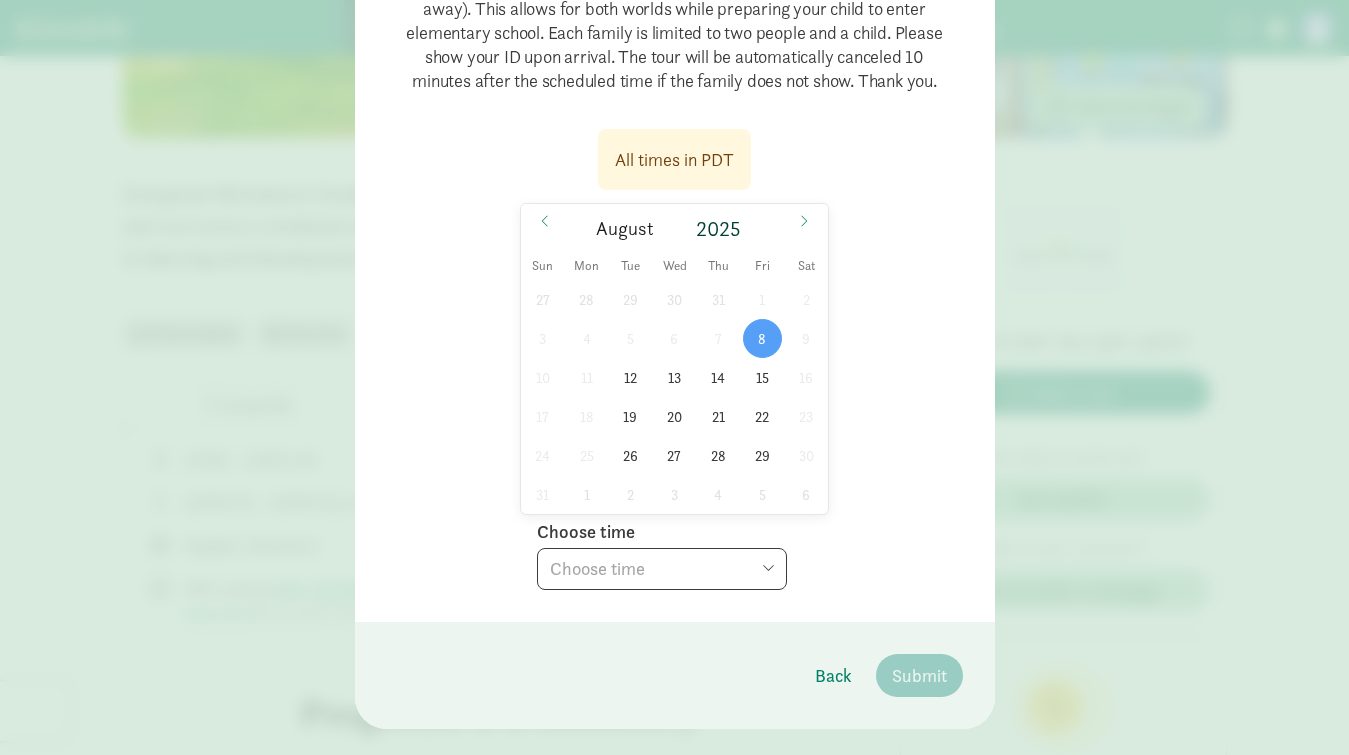 click on "Choose time   [TIME]" at bounding box center (662, 569) 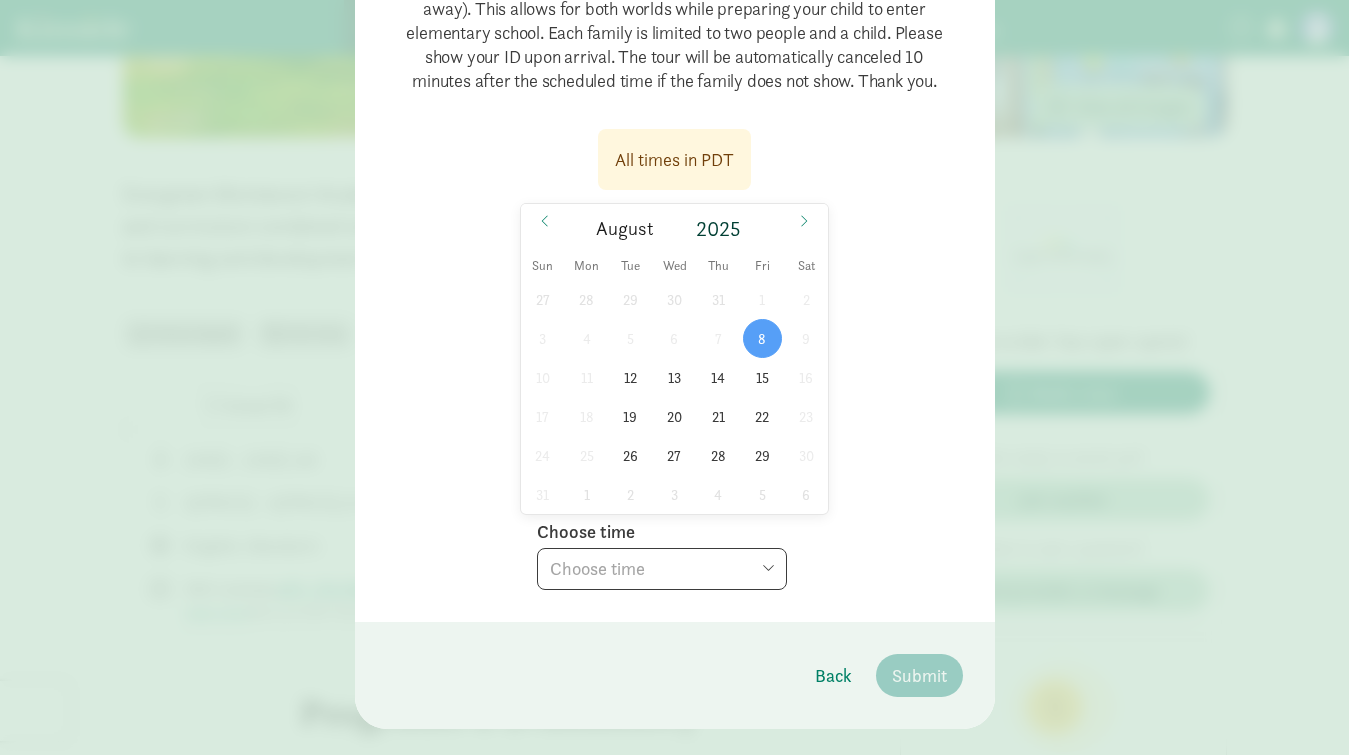 select on "[DATE]T11:15:00.000-07:00" 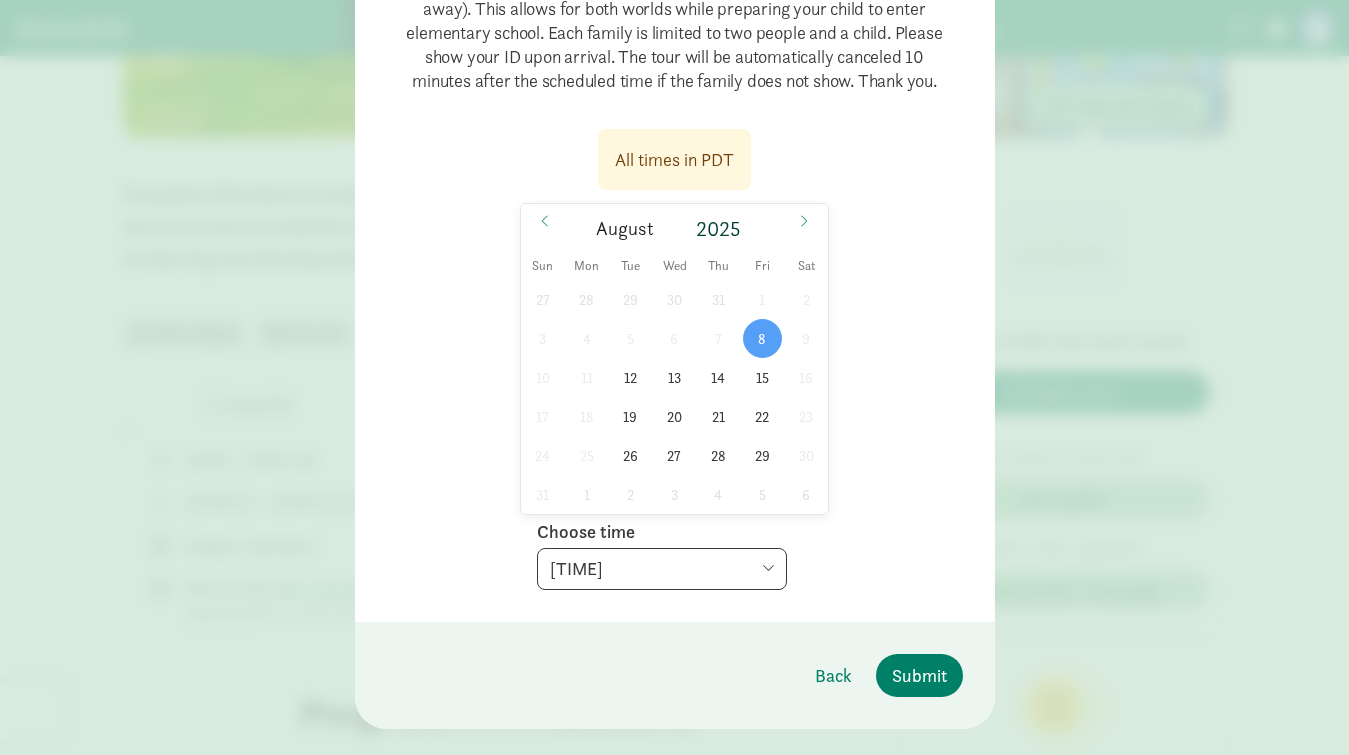 click on "All times in PDT [DATE] August  2025
Sun Mon Tue Wed Thu Fri Sat
27 28 29 30 31 1 2 3 4 5 6 7 8 9 10 11 12 13 14 15 16 17 18 19 20 21 22 23 24 25 26 27 28 29 30 31 1 2 3 4 5 6   Choose time    Choose time   11:15 AM" at bounding box center (675, 353) 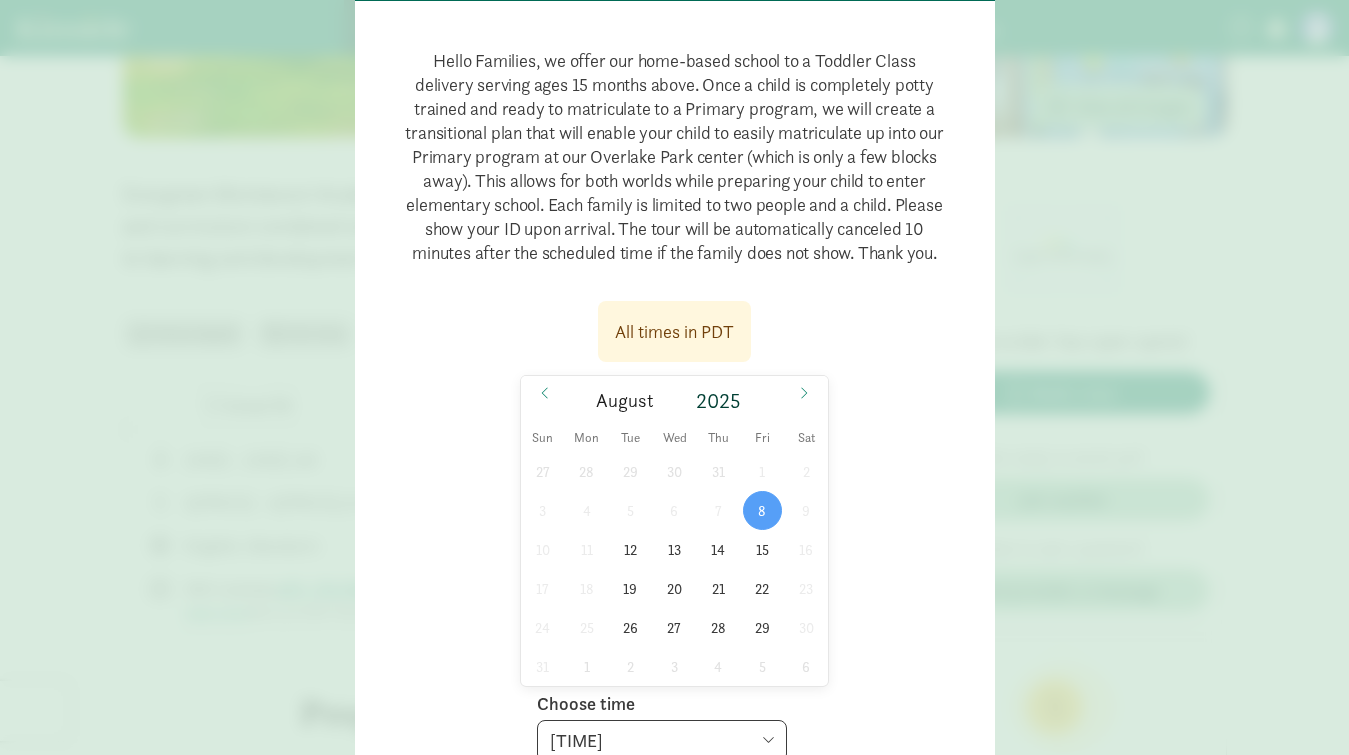 scroll, scrollTop: 450, scrollLeft: 0, axis: vertical 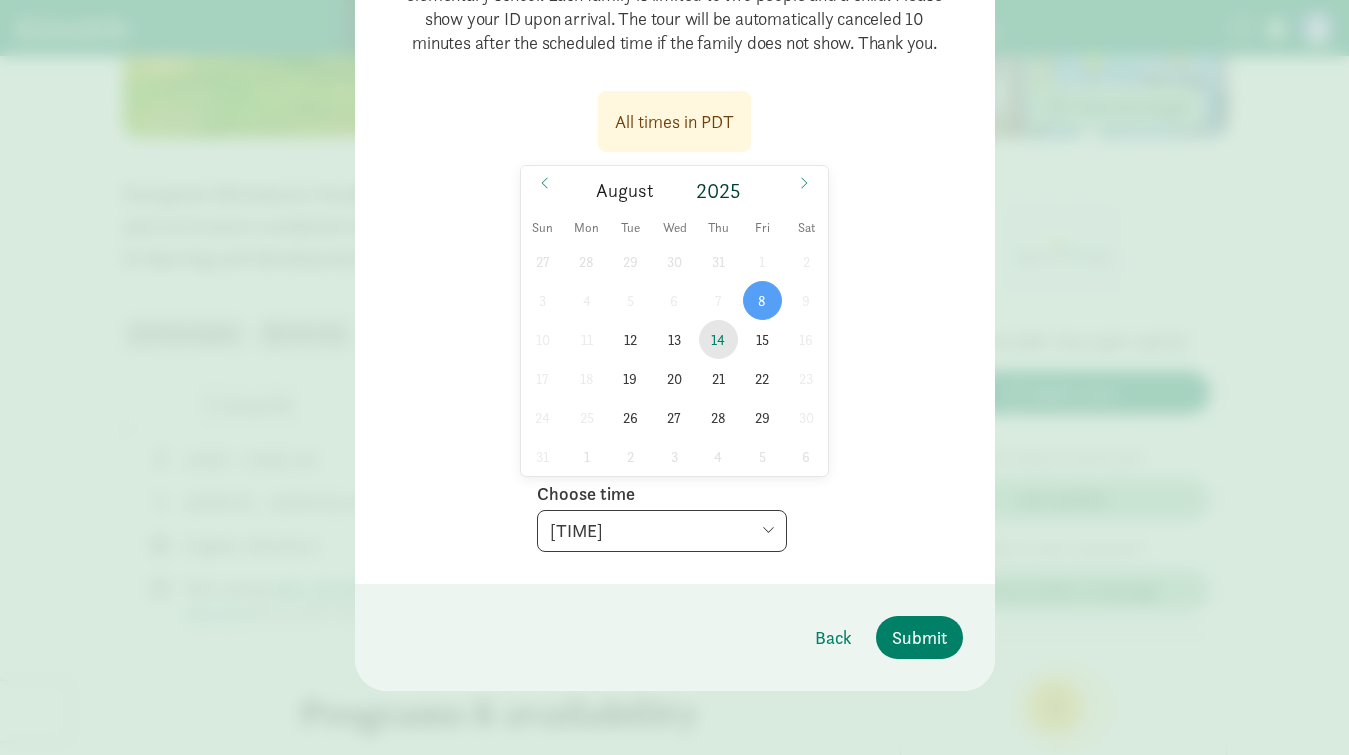 click on "14" at bounding box center (718, 339) 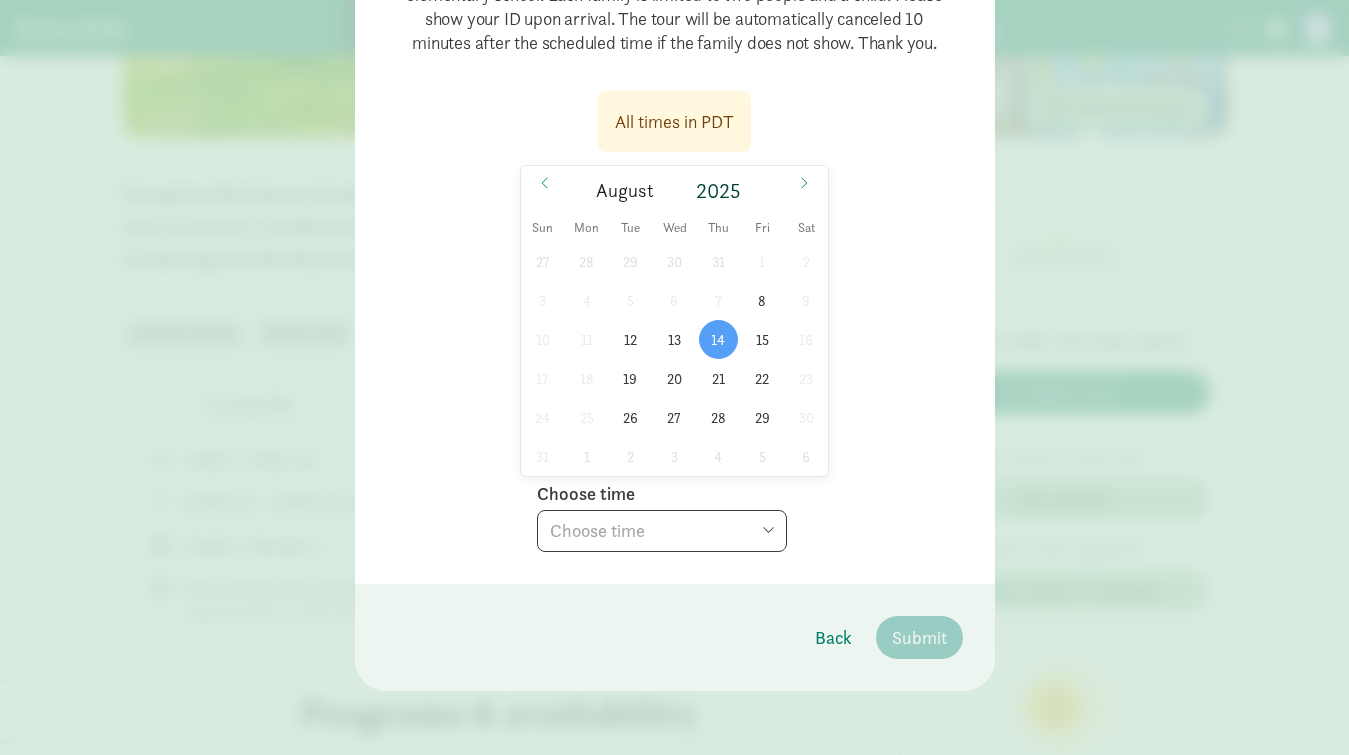 click on "Choose time   [TIME]" at bounding box center [662, 531] 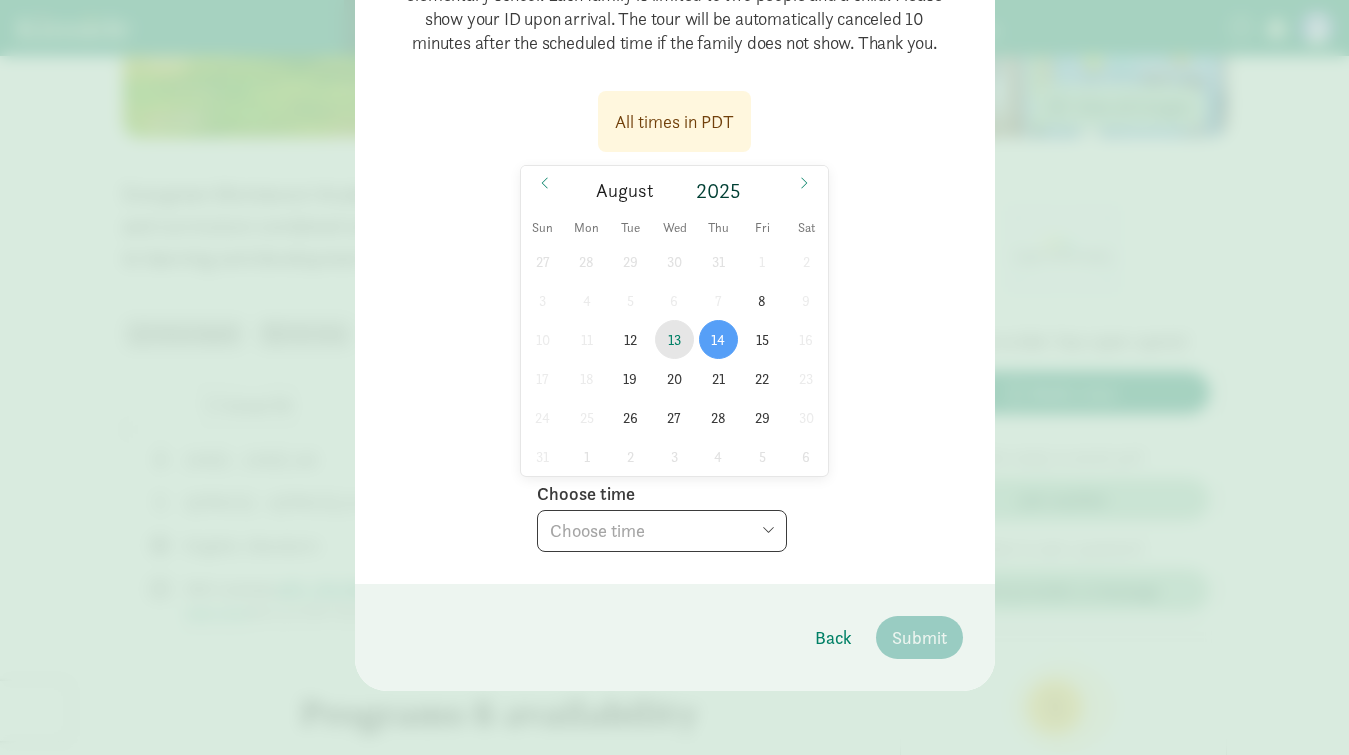 click on "13" at bounding box center (674, 339) 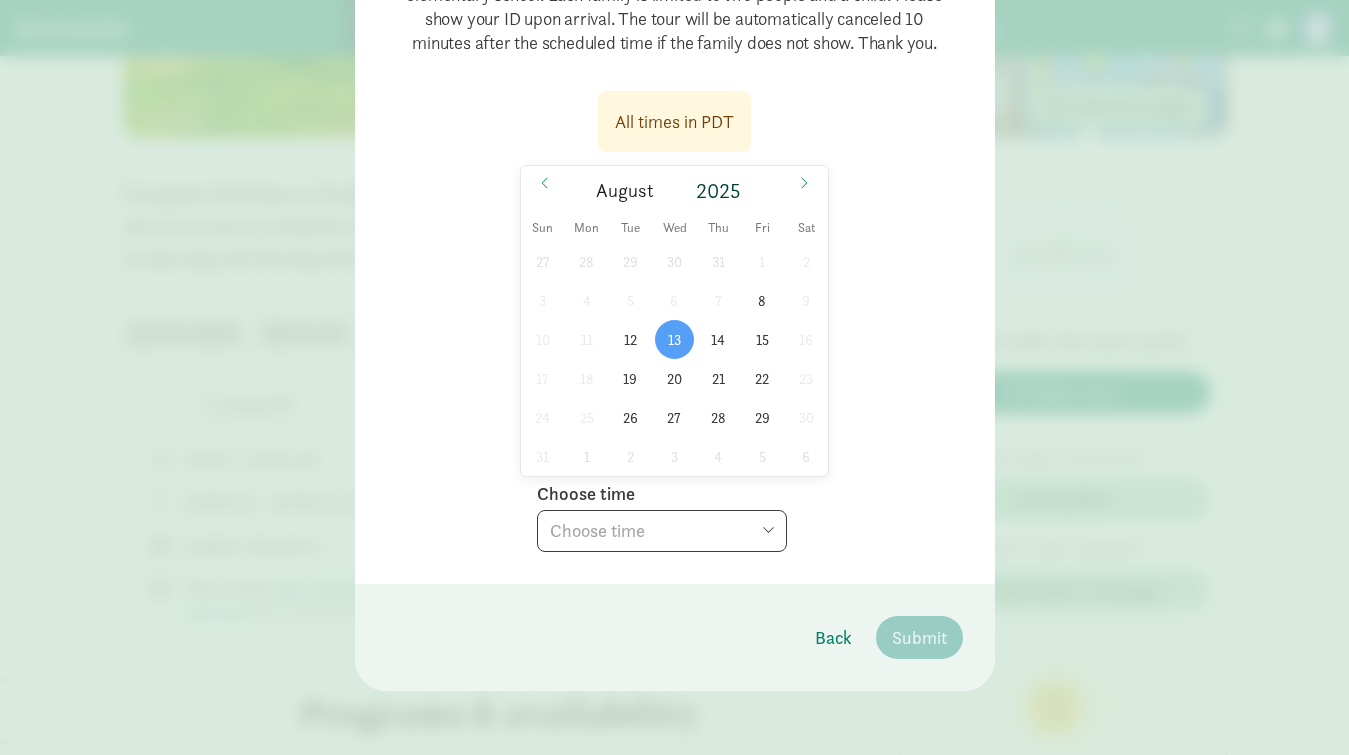 click on "Hello Families, we offer our home-based school to a Toddler Class delivery serving ages [AGE] above. Once a child is completely potty trained and ready to matriculate to a Primary program, we will create a transitional plan that will enable your child to easily matriculate up into our Primary program at our Overlake Park center (which is only a few blocks away).  This allows for both worlds while preparing your child to enter elementary school. Each family is limited to two people and a child. Please show your ID upon arrival. The tour will be automatically canceled 10 minutes after the scheduled time if the family does not show. Thank you.        All times in PDT [DATE] August  2025
Sun Mon Tue Wed Thu Fri Sat
27 28 29 30 31 1 2 3 4 5 6 7 8 9 10 11 12 13 14 15 16 17 18 19 20 21 22 23 24 25 26 27 28 29 30 31 1 2 3 4 5 6   Choose time    Choose time   11:15 AM" at bounding box center [675, 187] 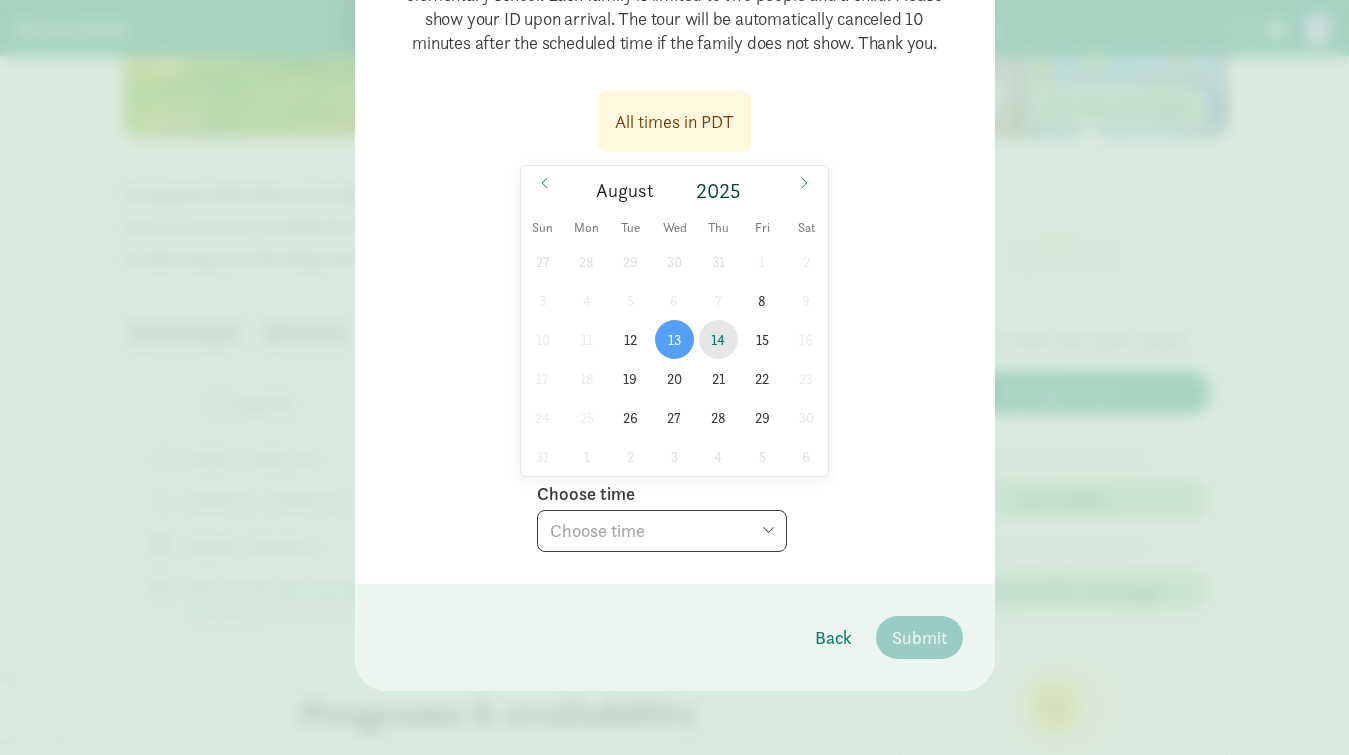 click on "14" at bounding box center (718, 339) 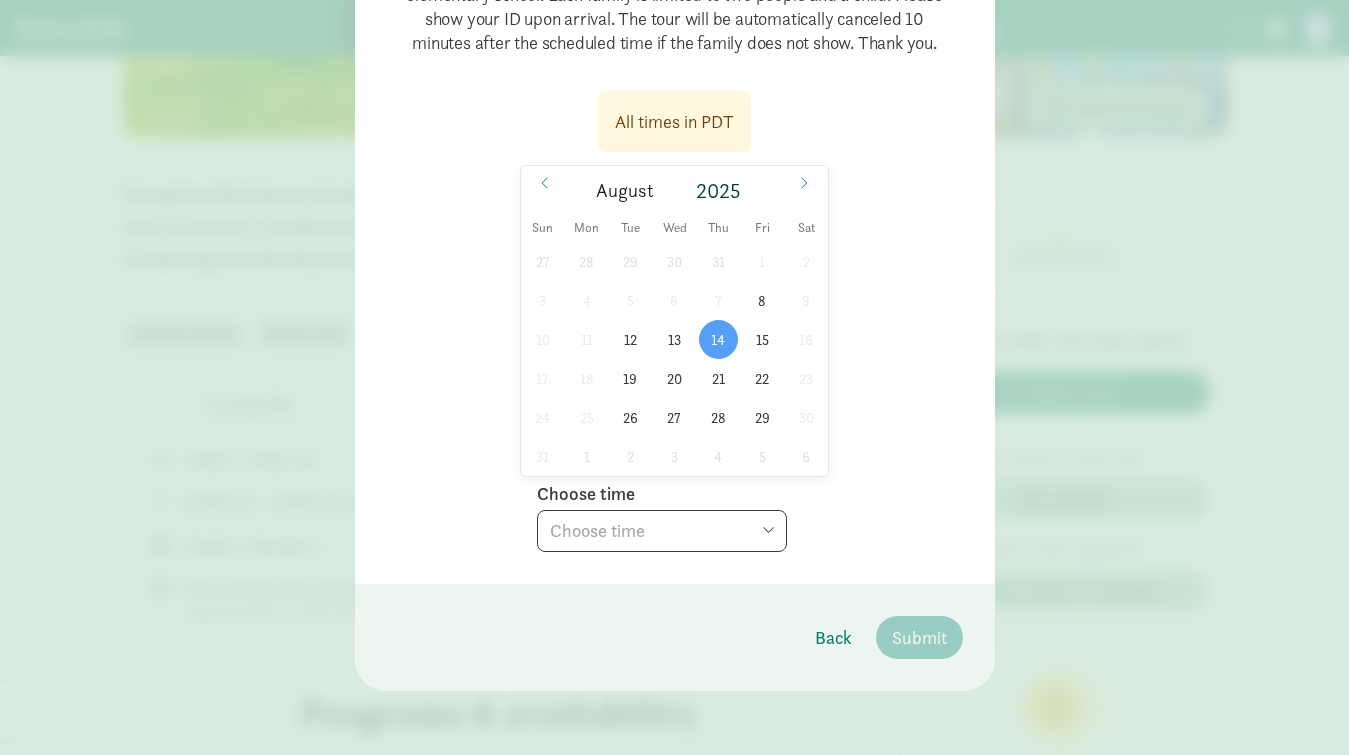 click on "Choose time   [TIME]" at bounding box center [662, 531] 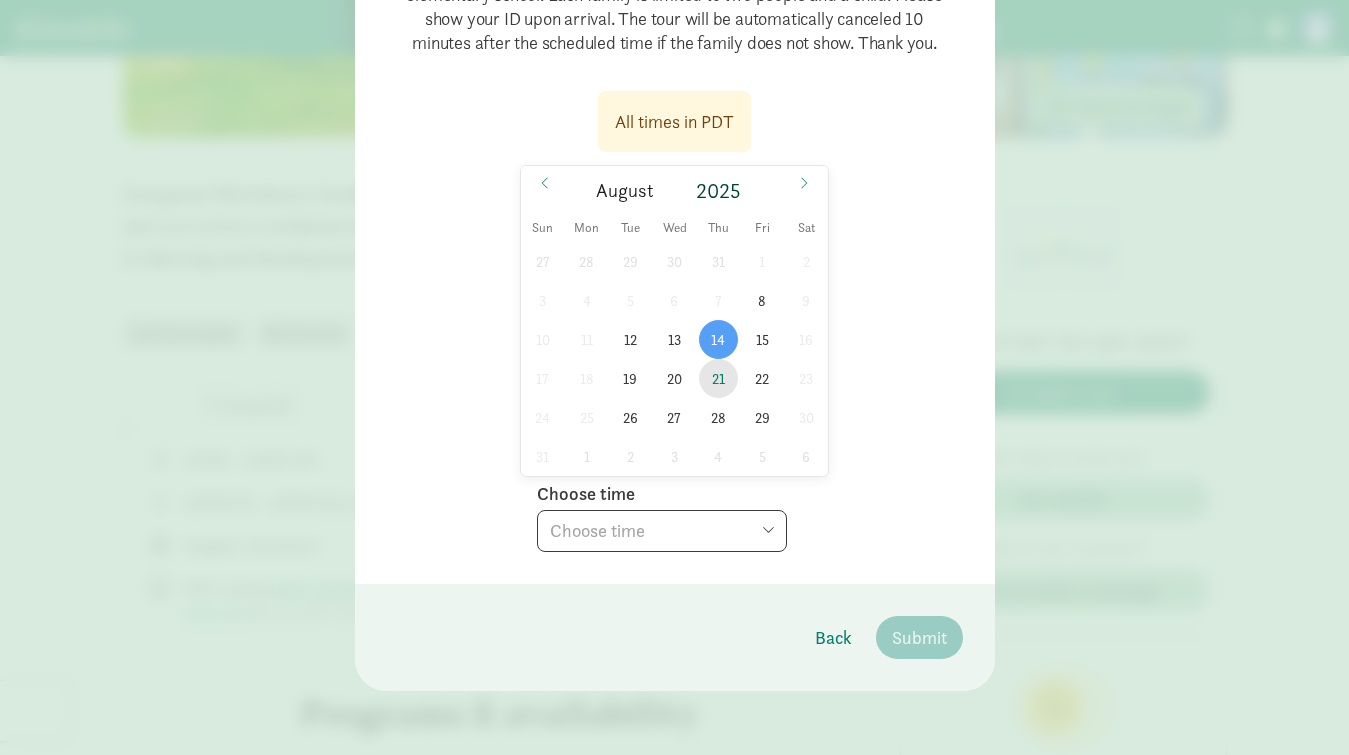 click on "21" at bounding box center [718, 378] 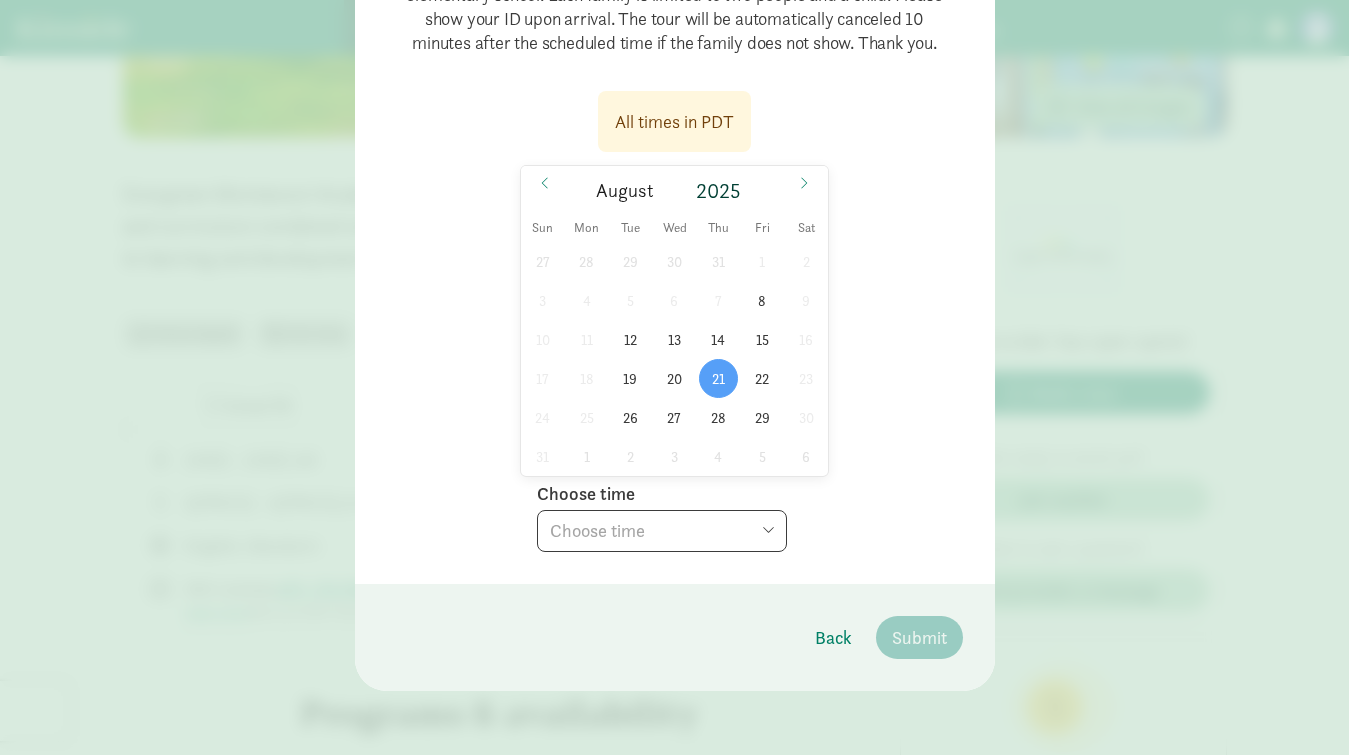 click on "Choose time   [TIME]" at bounding box center (662, 531) 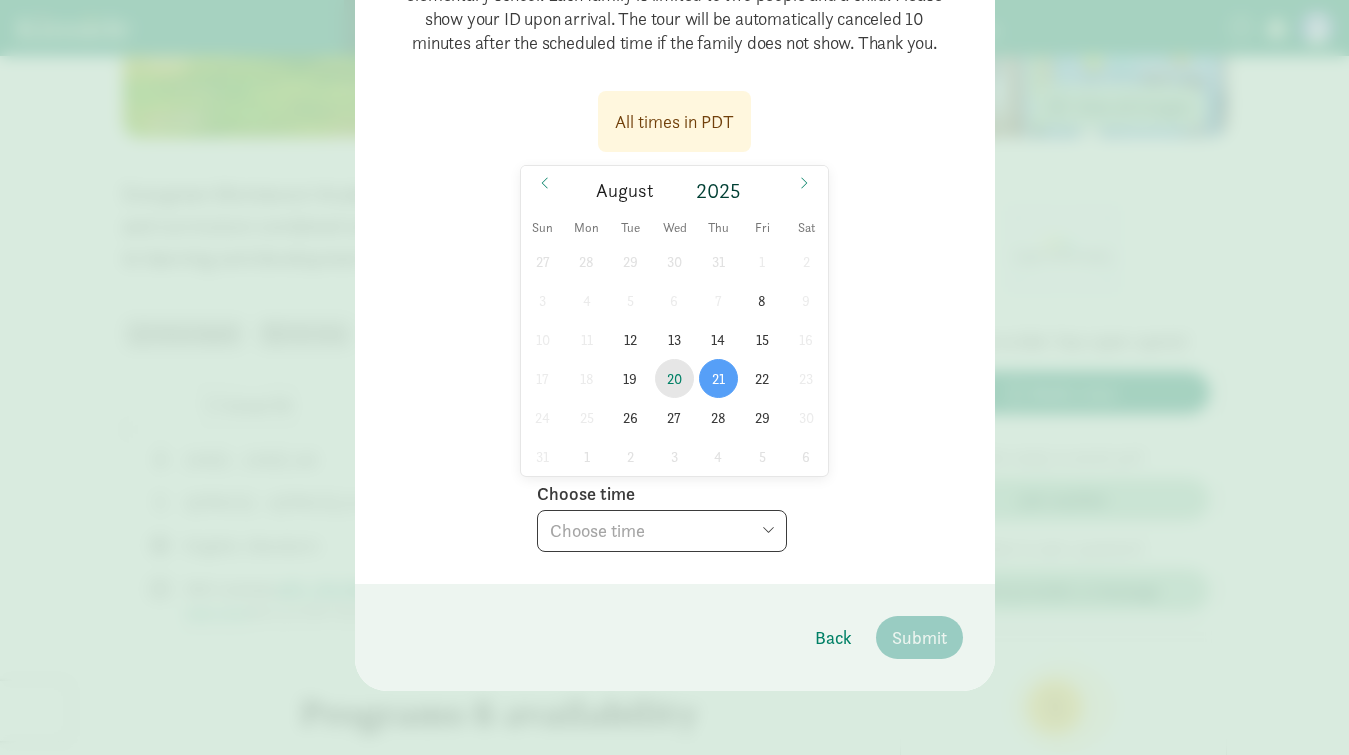 click on "20" at bounding box center (674, 378) 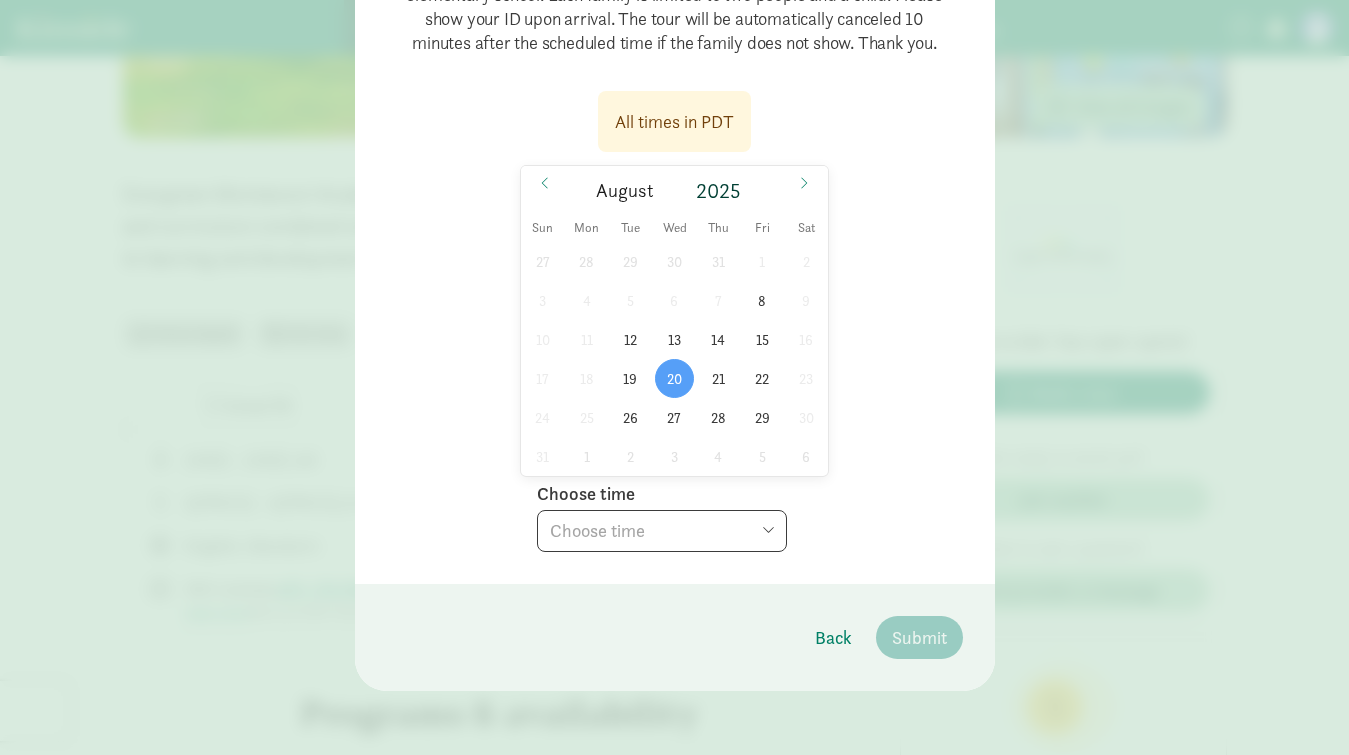 click on "Choose time   [TIME]" at bounding box center (662, 531) 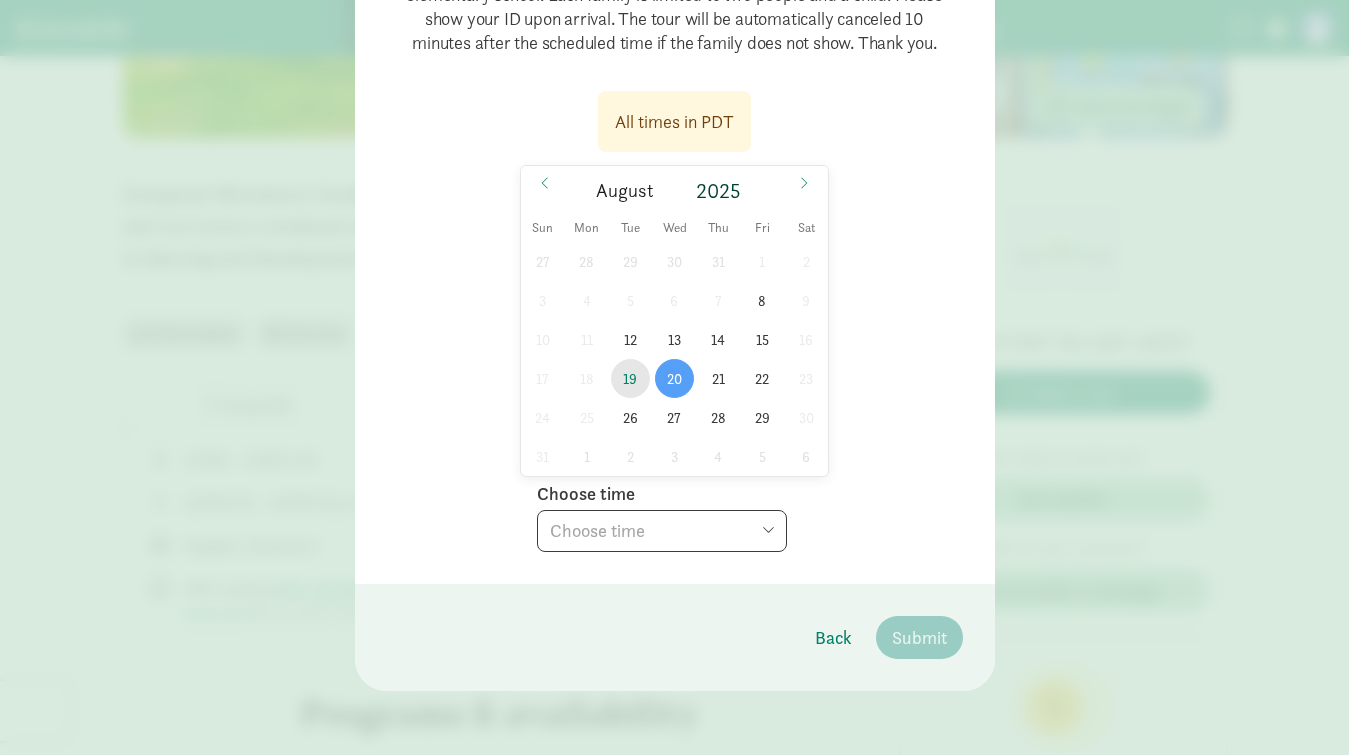 click on "19" at bounding box center [630, 378] 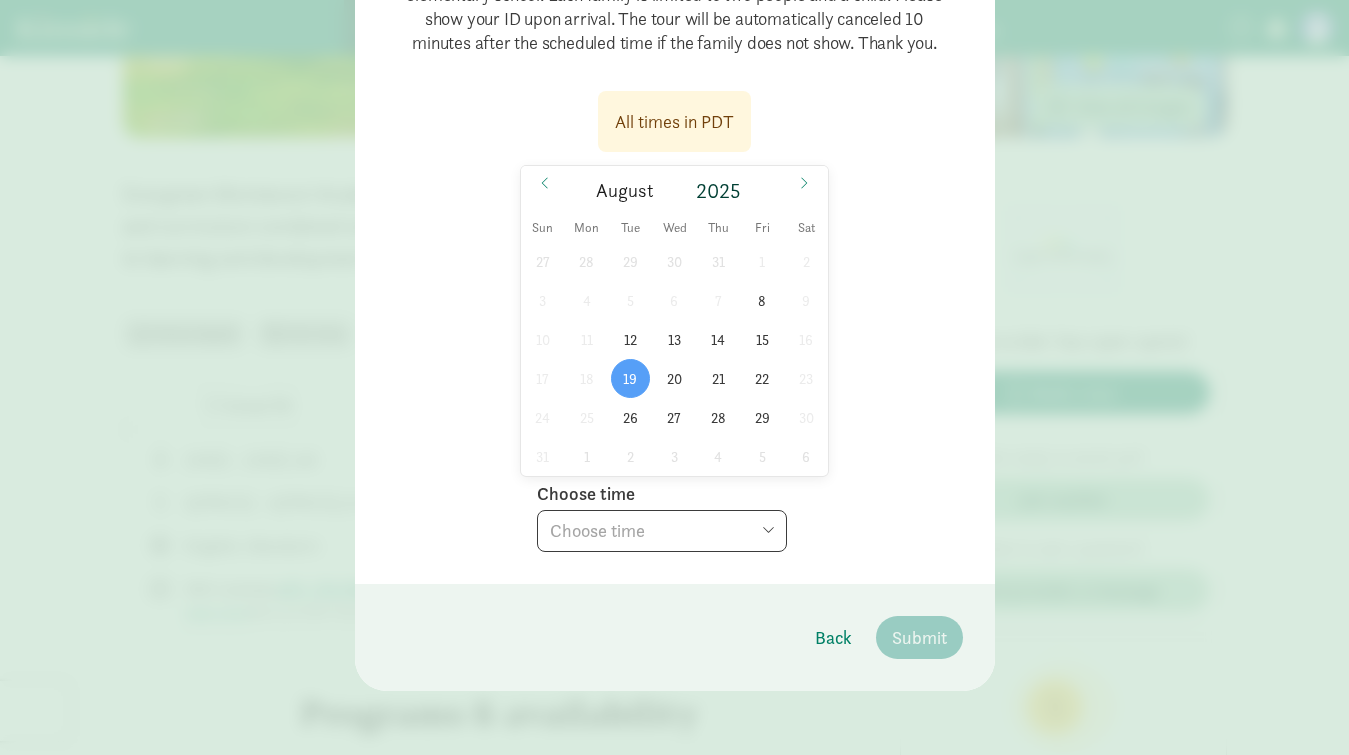 click on "Choose time   [TIME]" at bounding box center [662, 531] 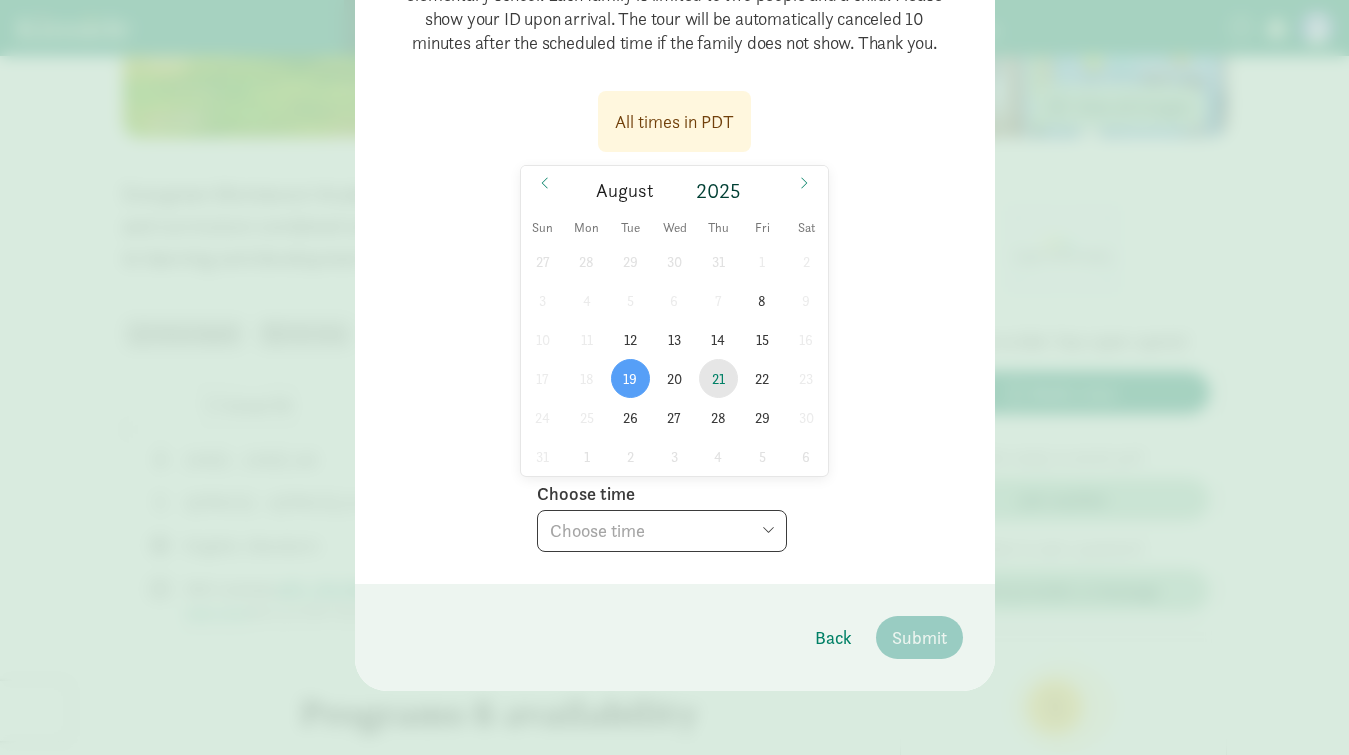 click on "21" at bounding box center [718, 378] 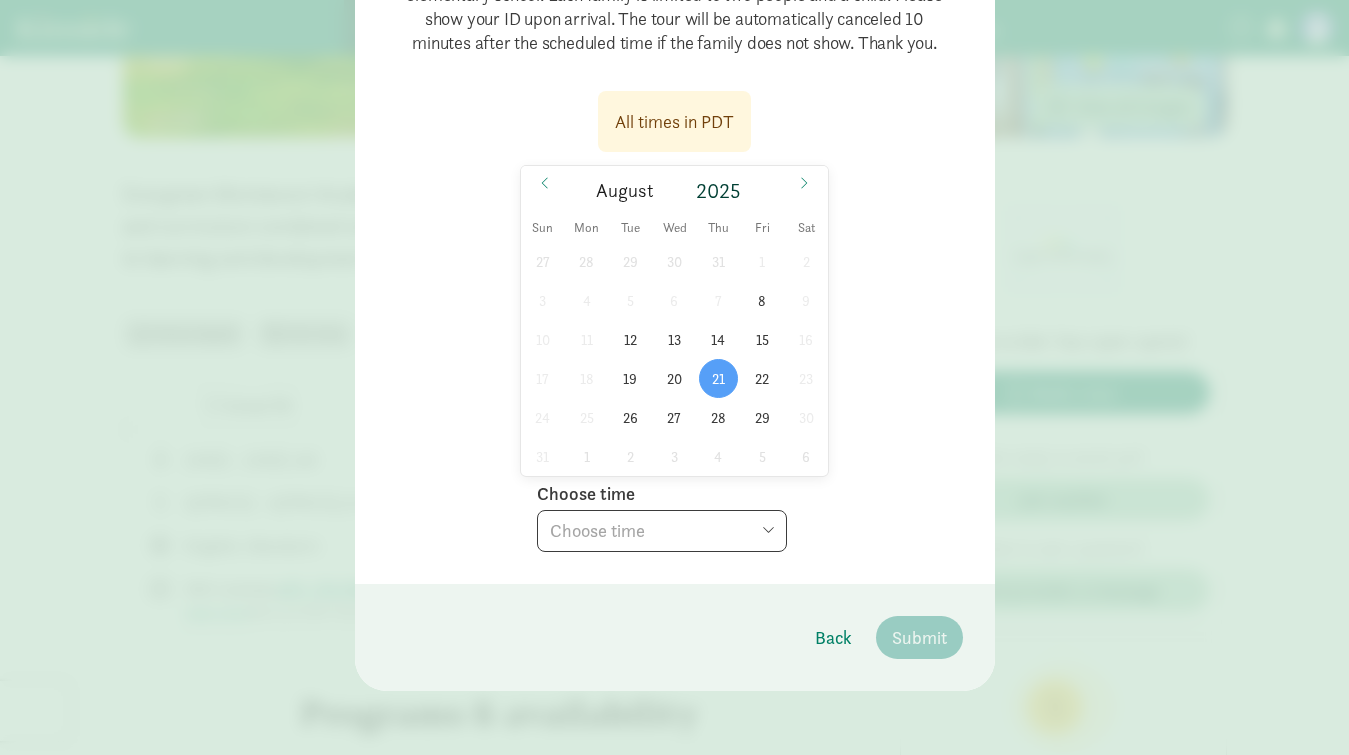 scroll, scrollTop: 0, scrollLeft: 0, axis: both 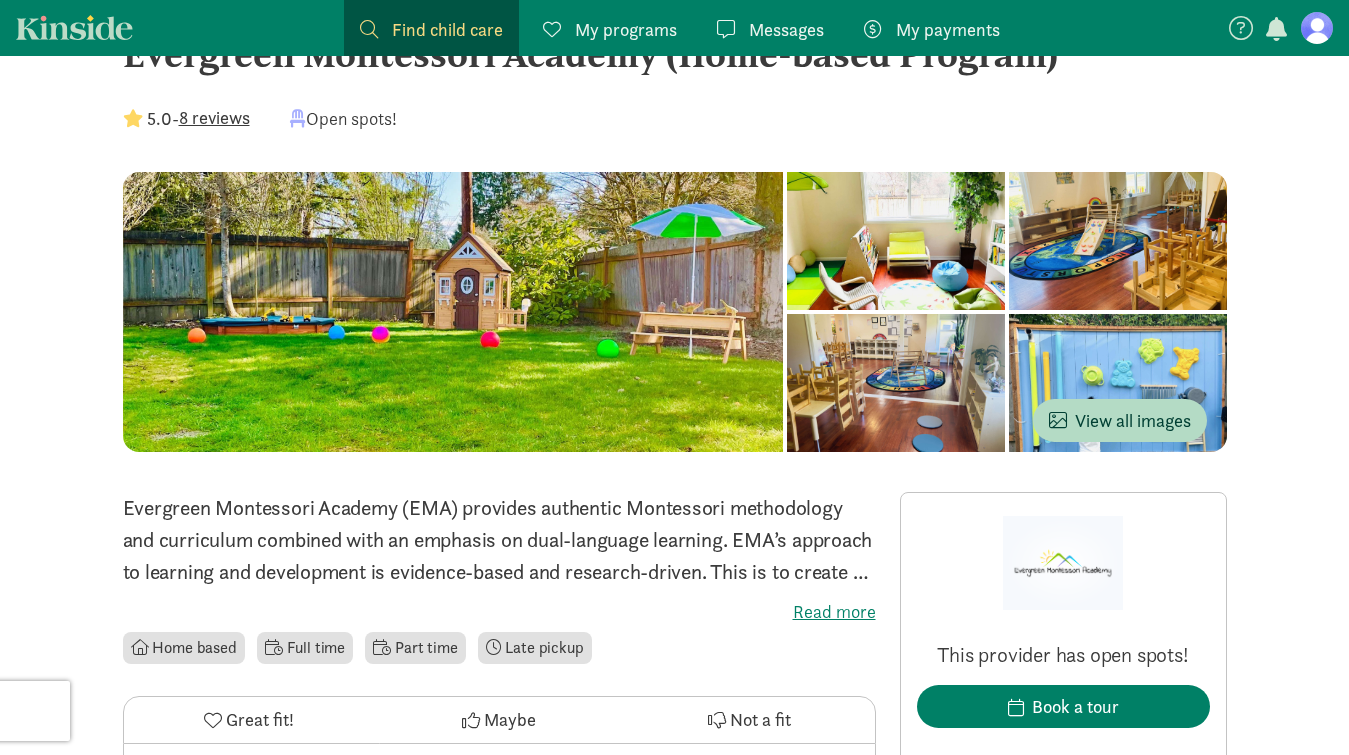 click 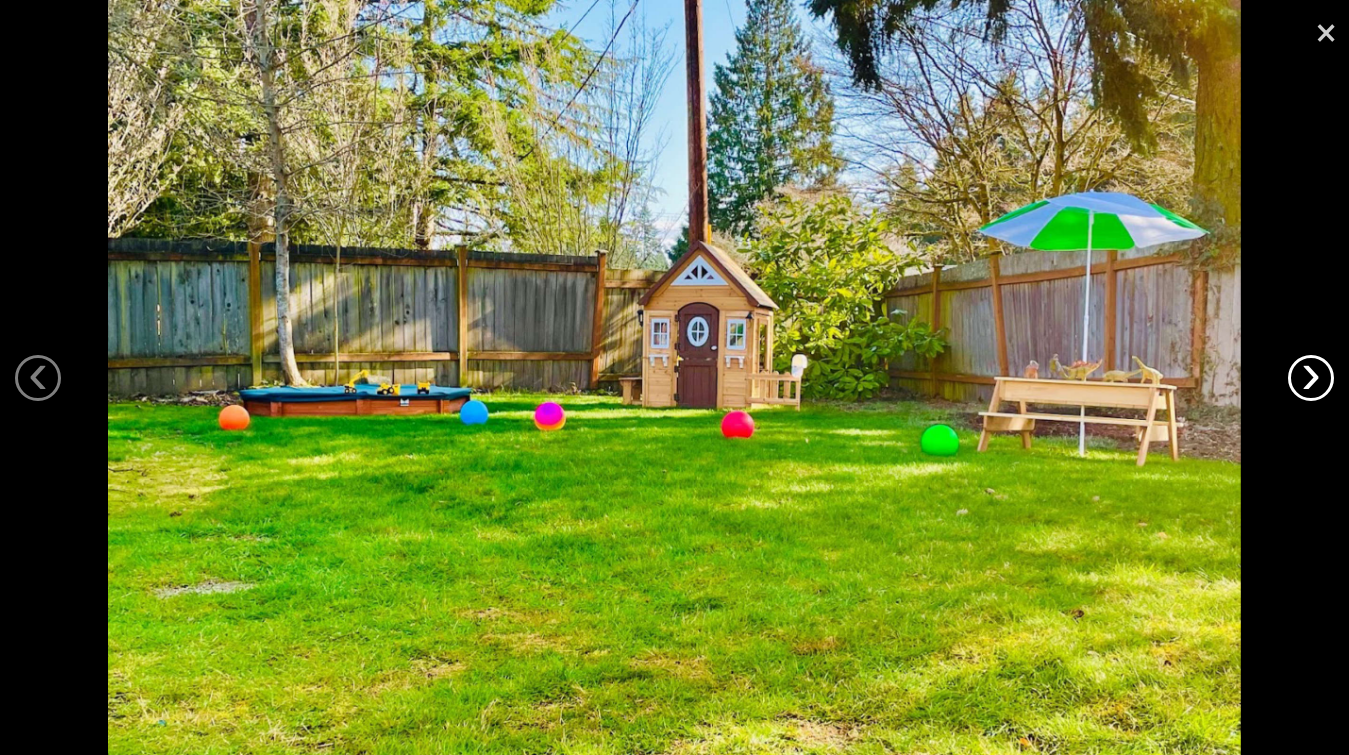 click on "›" at bounding box center [1311, 378] 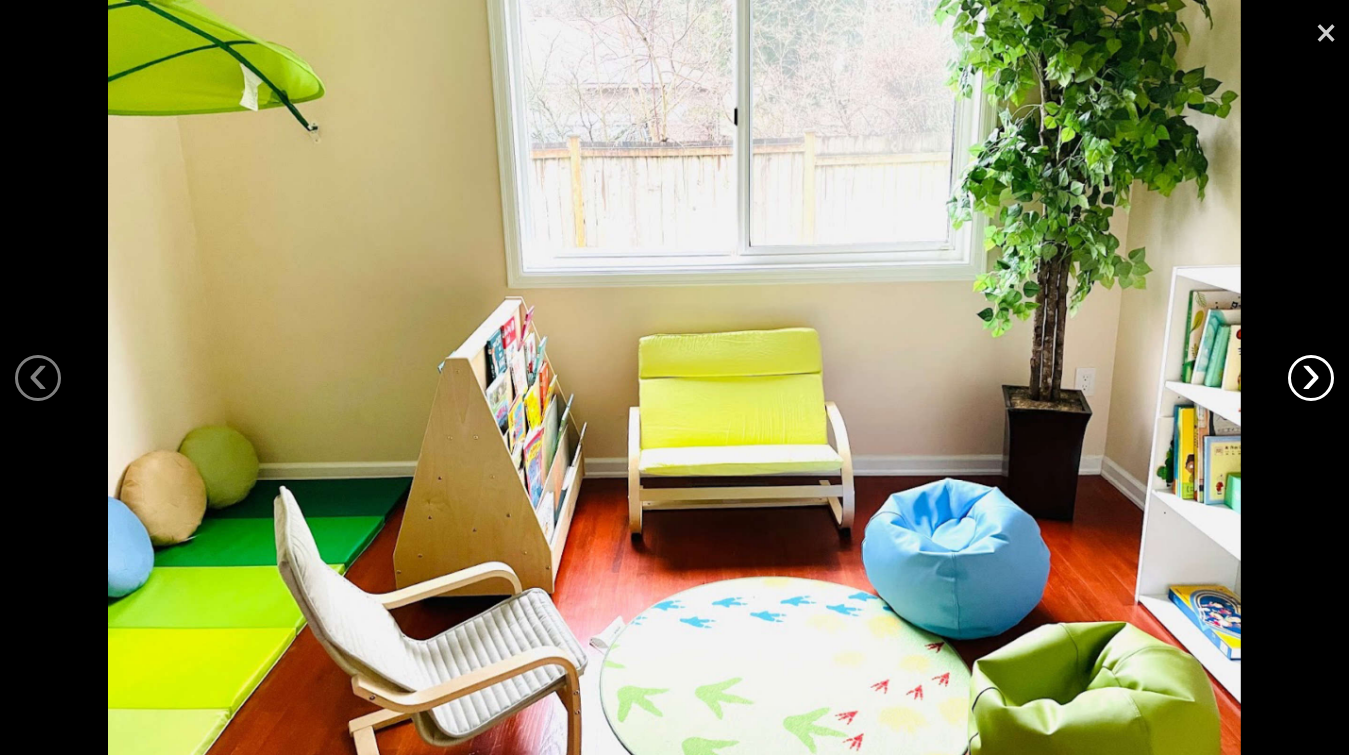 click on "›" at bounding box center [1311, 378] 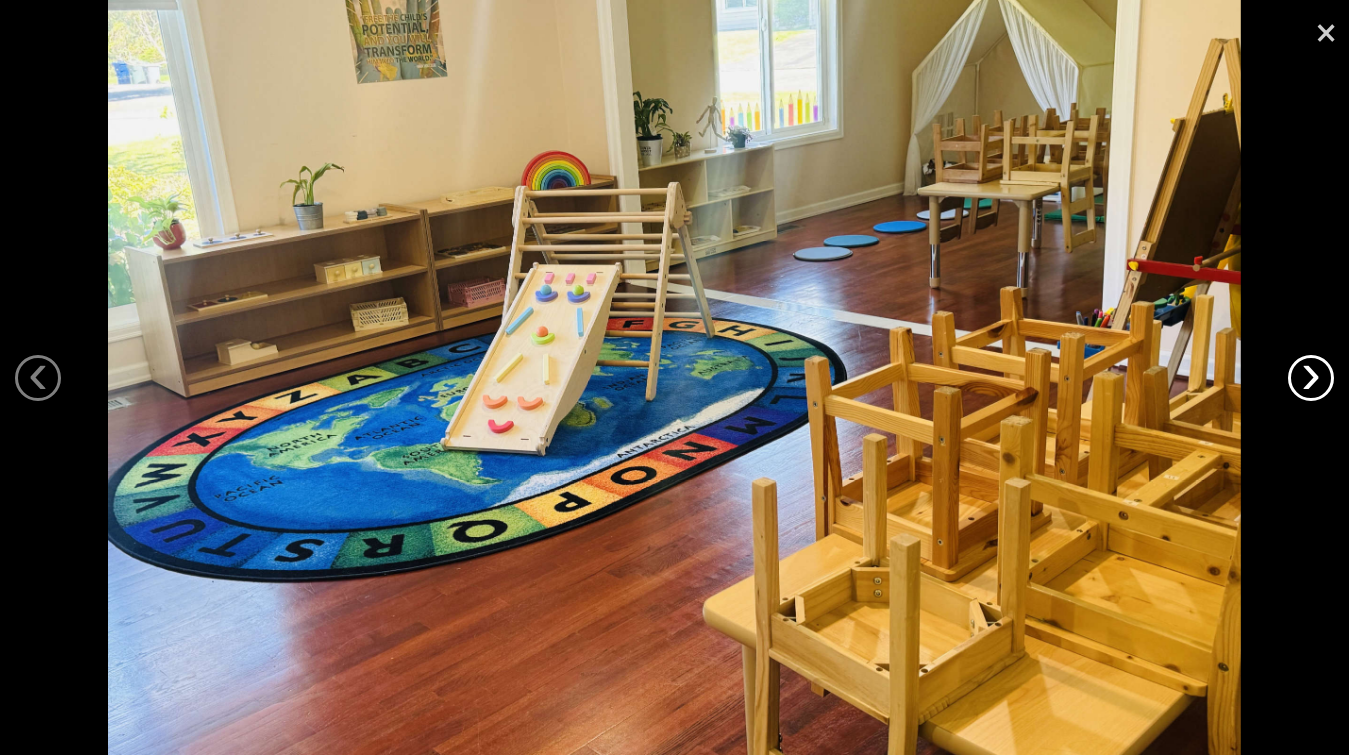 click on "›" at bounding box center [1311, 378] 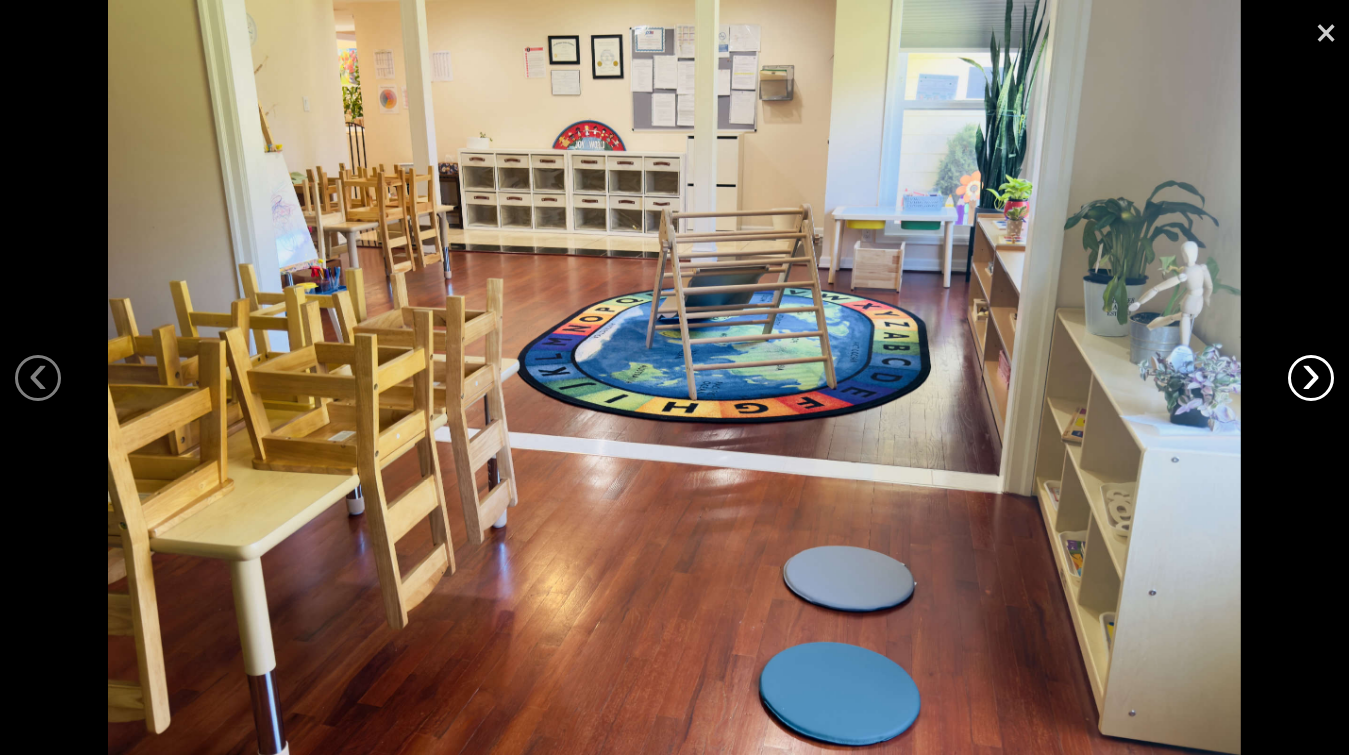 click on "›" at bounding box center (1311, 378) 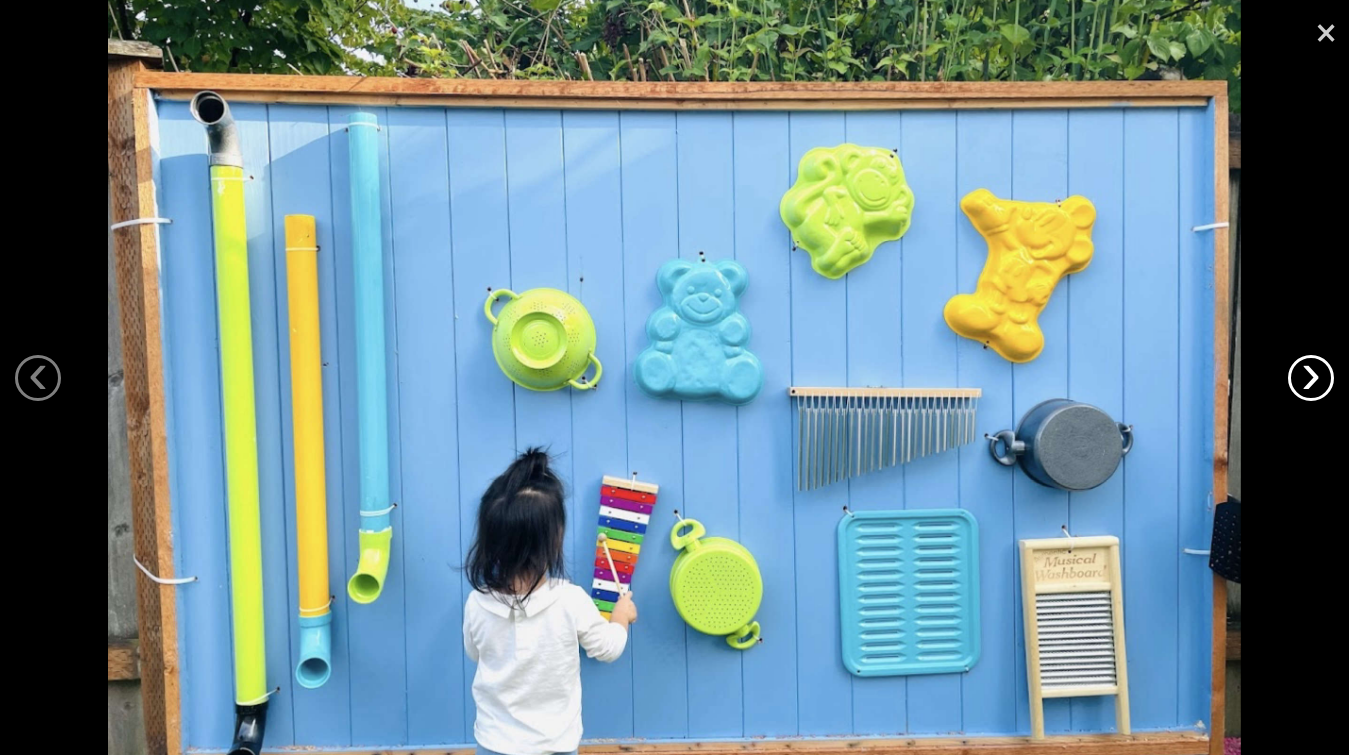 click on "›" at bounding box center [1311, 378] 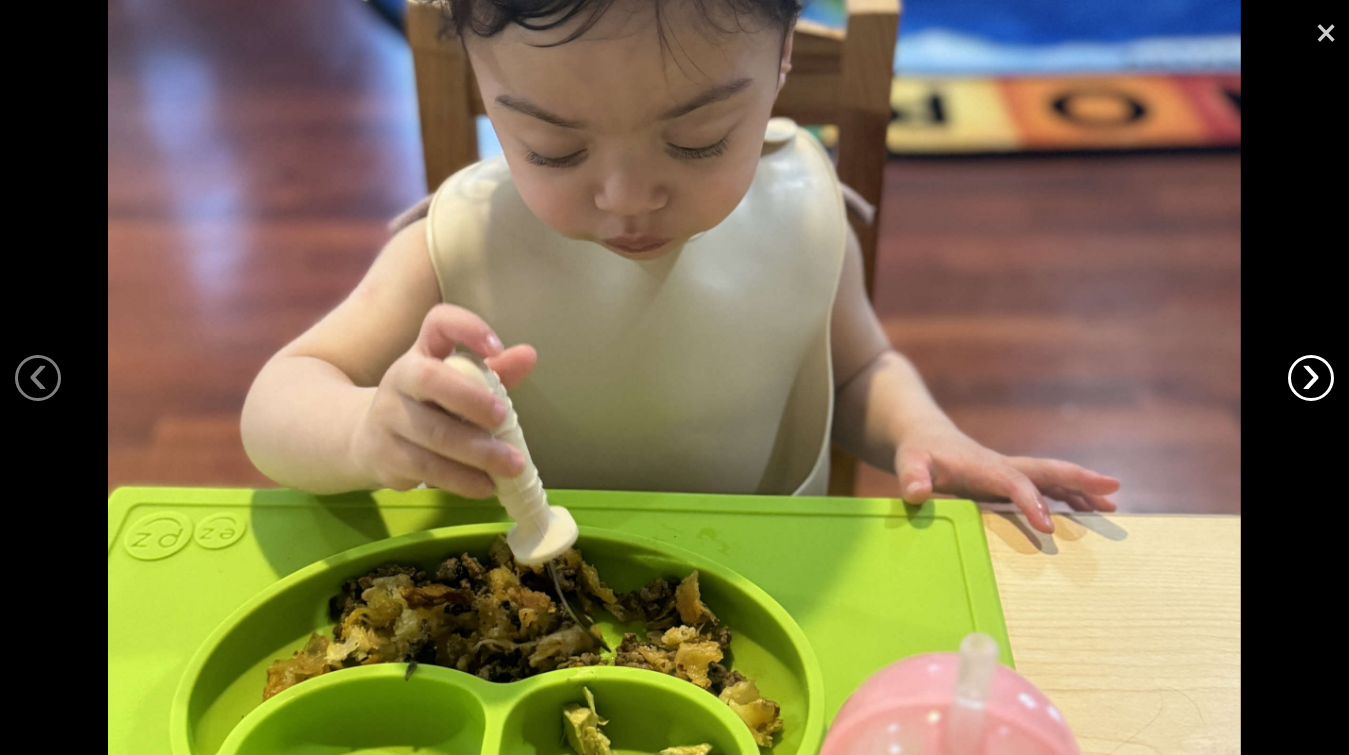 click on "›" at bounding box center [1311, 378] 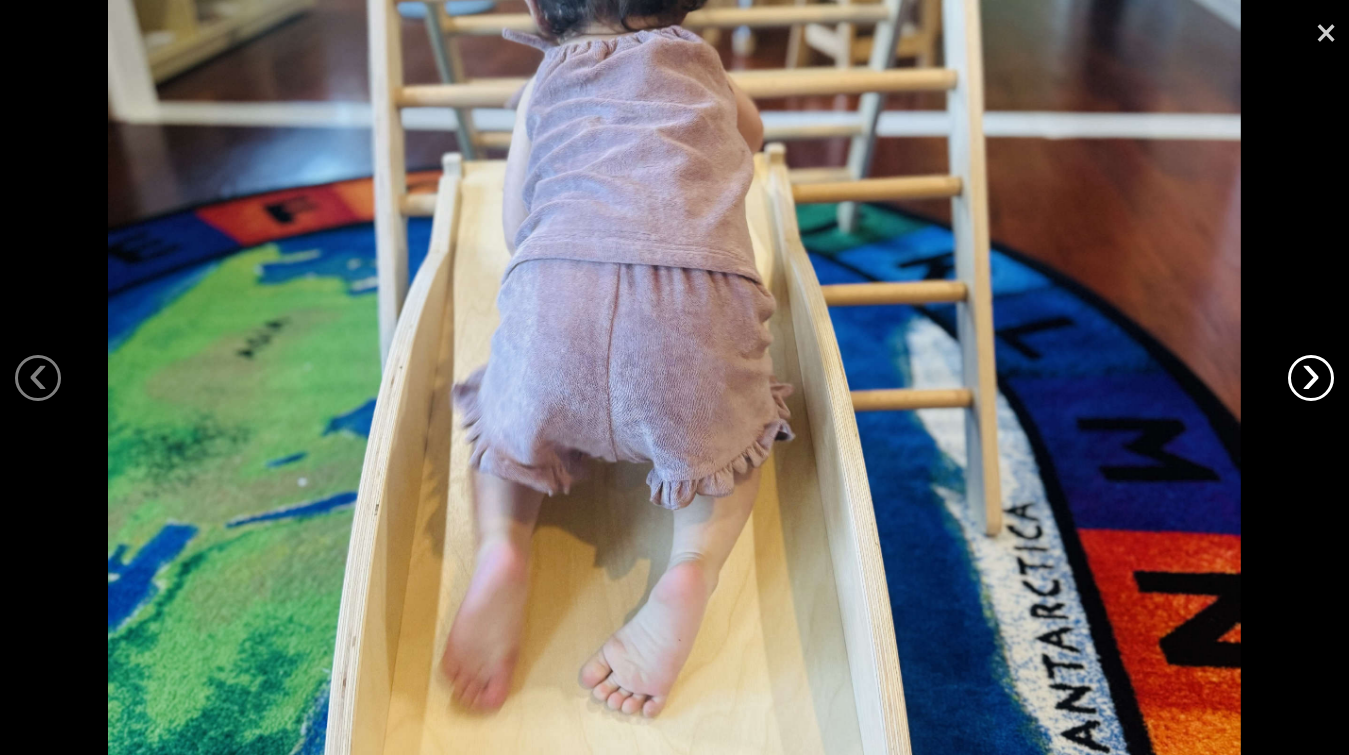 click on "›" at bounding box center [1311, 378] 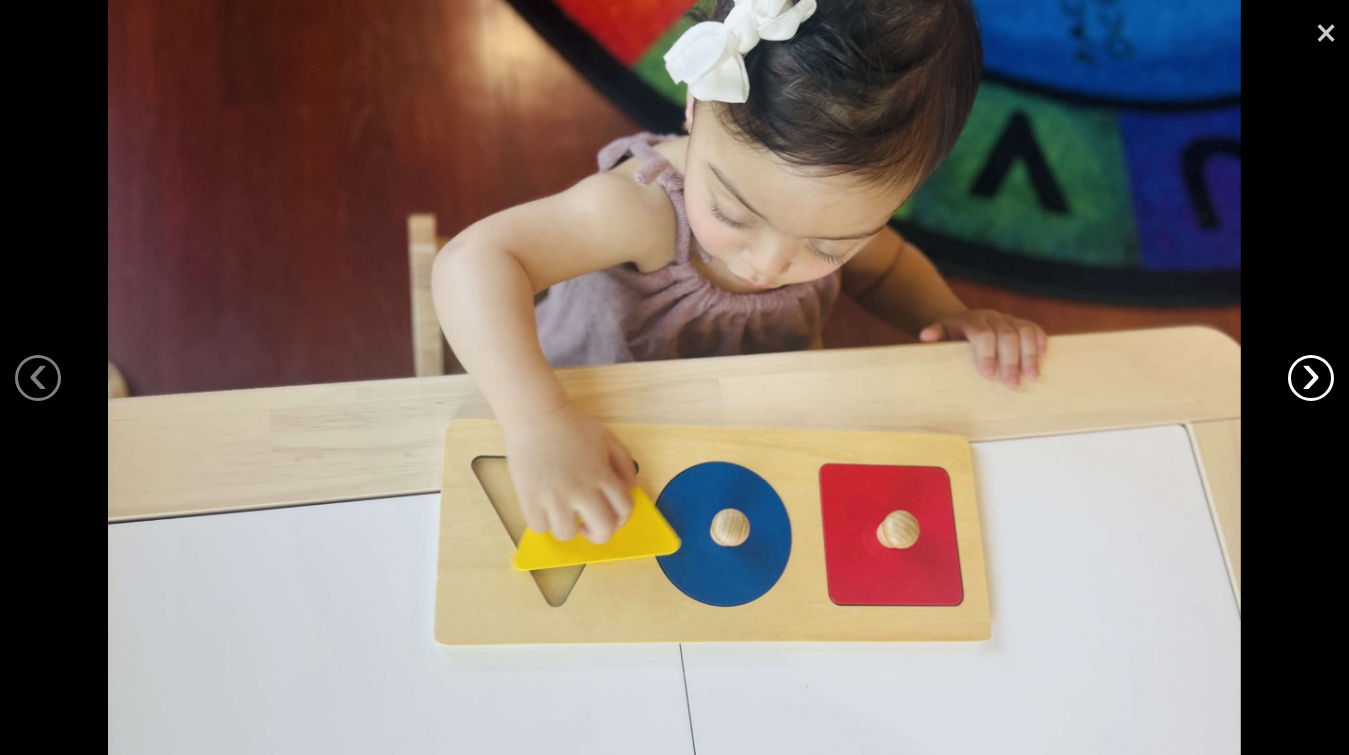 click on "›" at bounding box center (1311, 378) 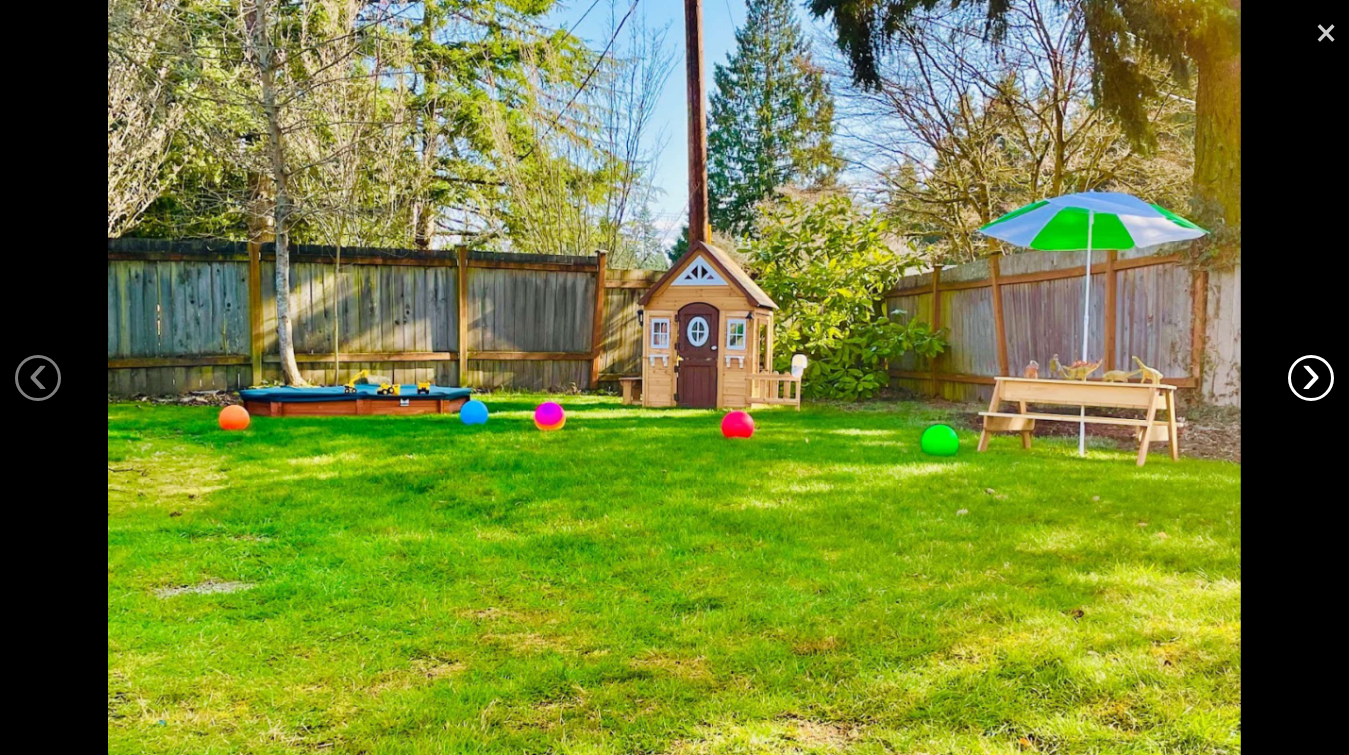 click on "›" at bounding box center [1311, 378] 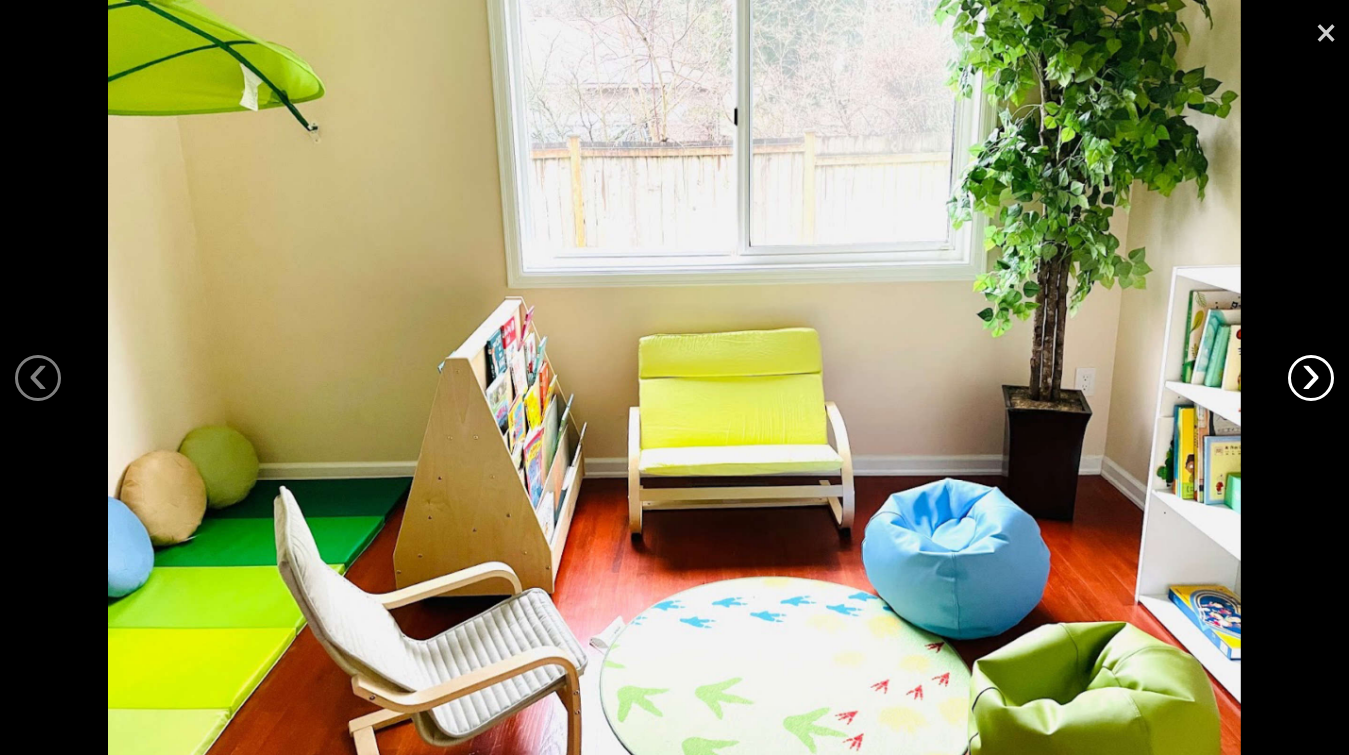 click on "›" at bounding box center [1311, 378] 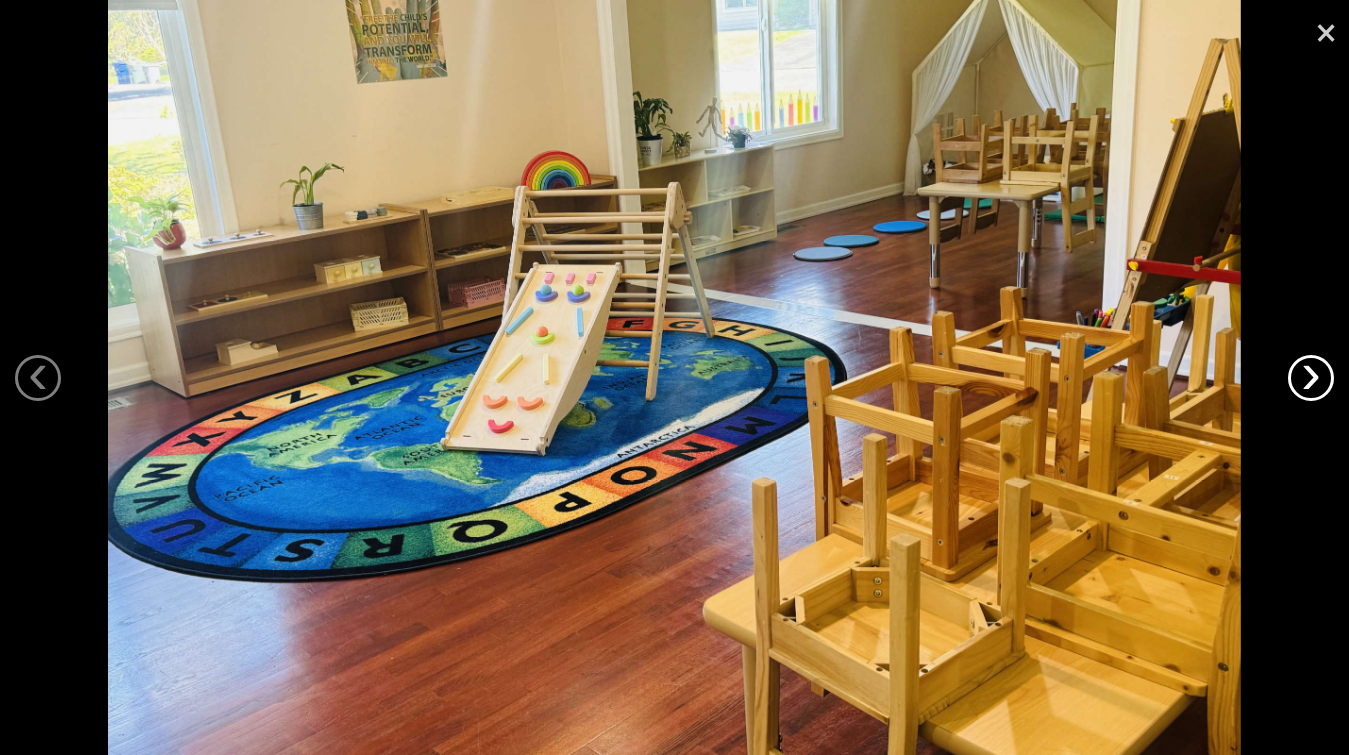 click on "›" at bounding box center [1311, 378] 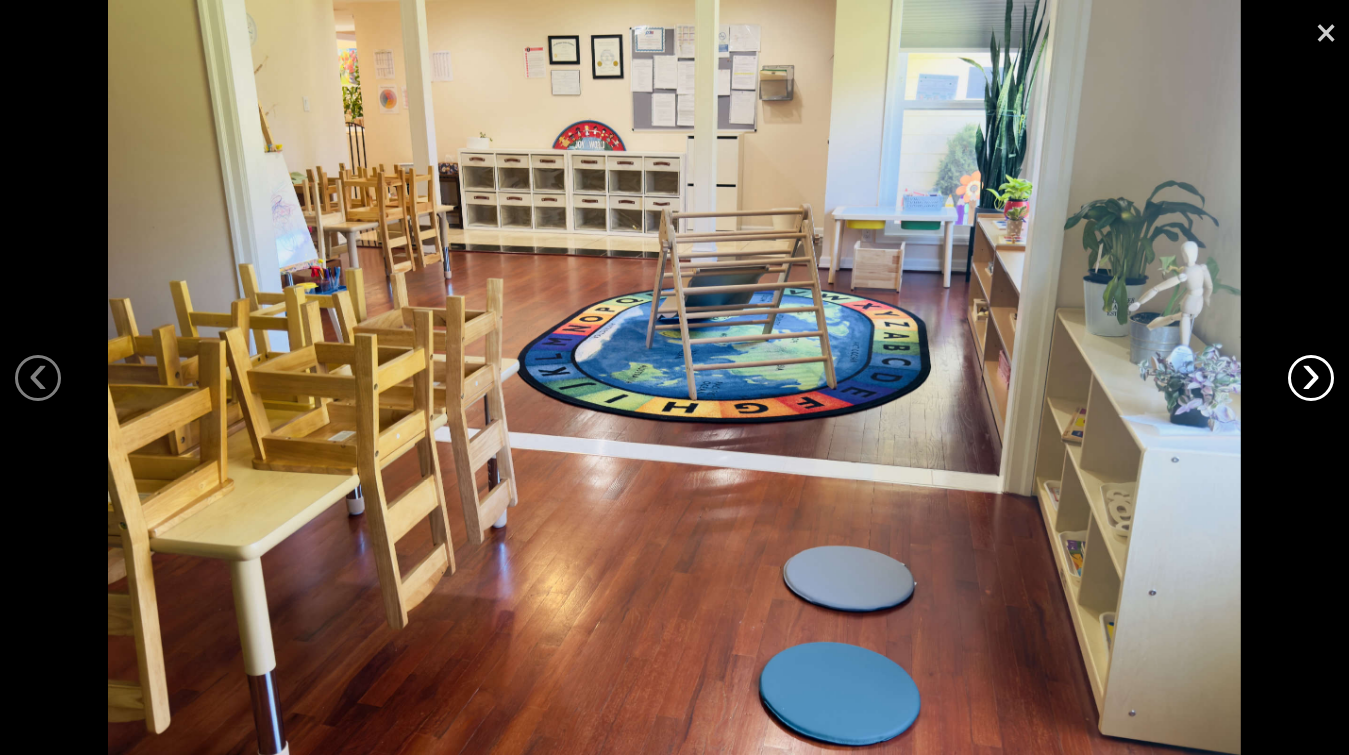 click on "›" at bounding box center (1311, 378) 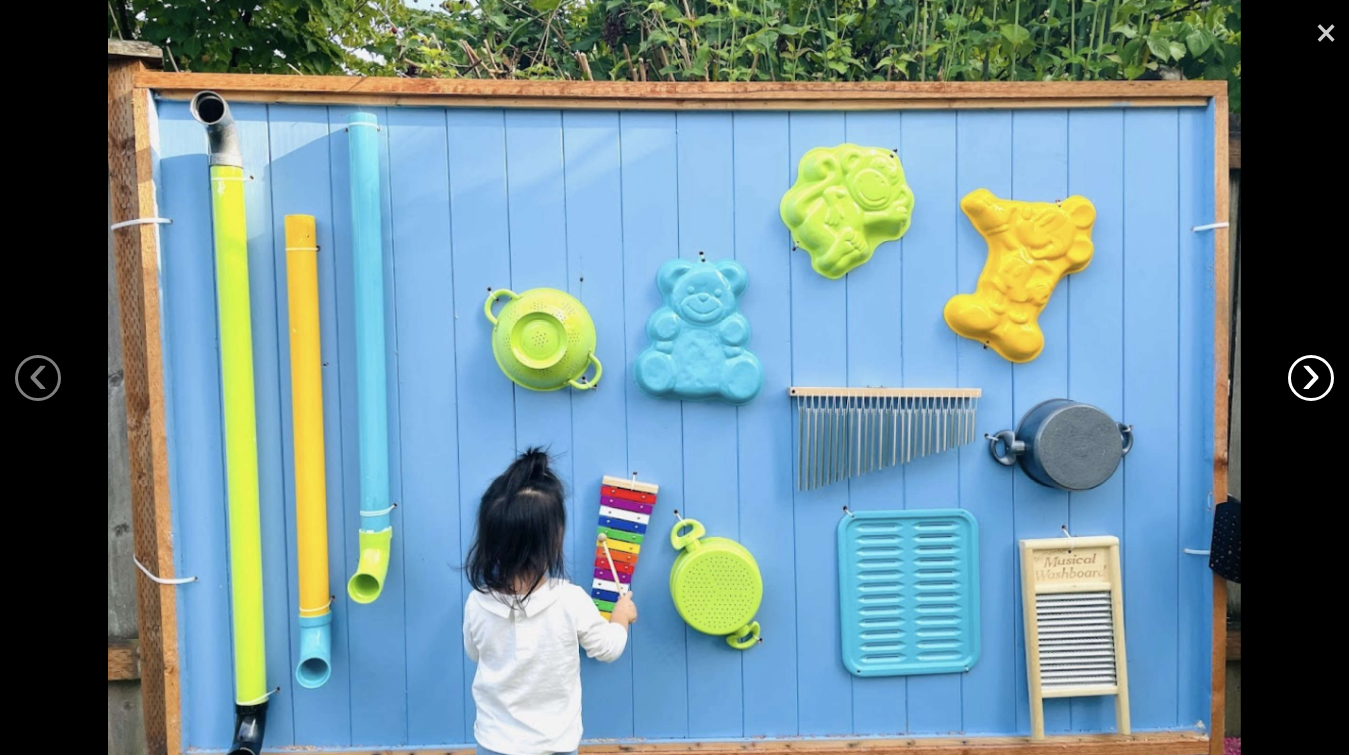 click on "›" at bounding box center (1311, 378) 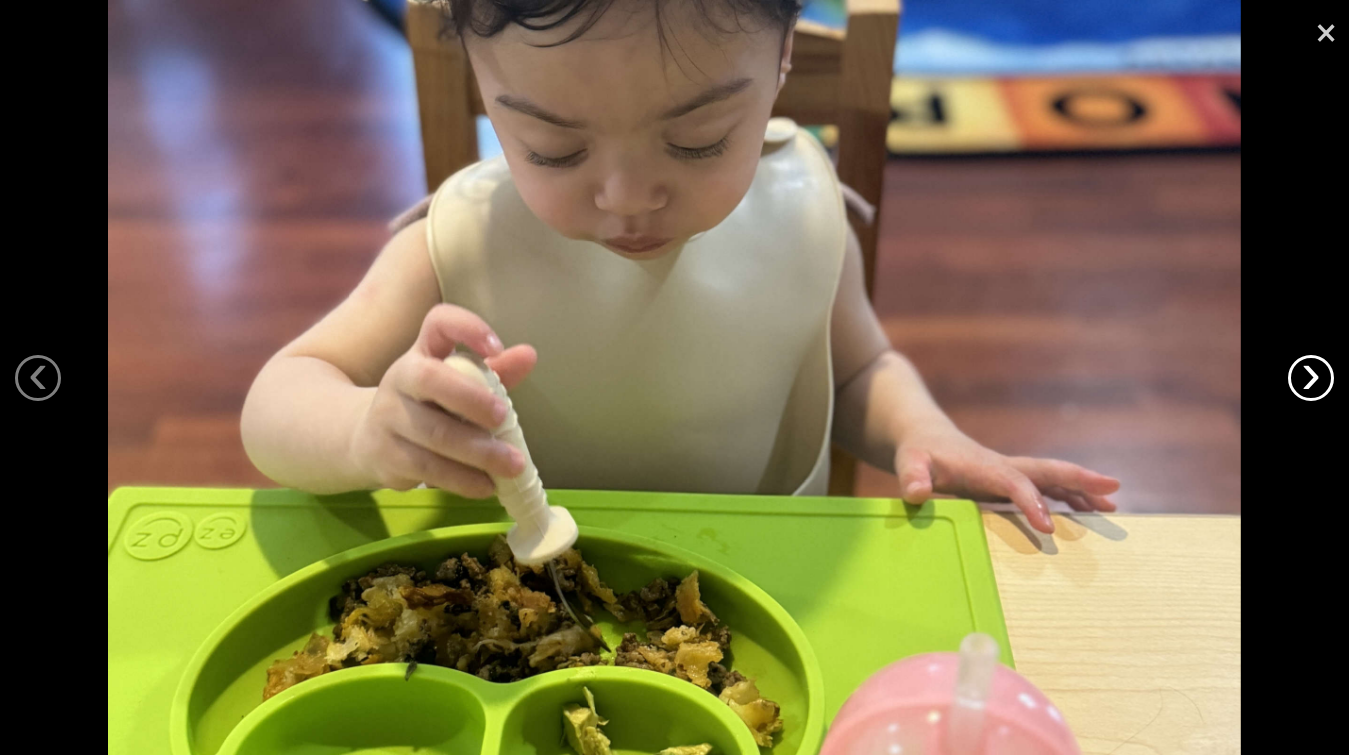 click on "›" at bounding box center [1311, 378] 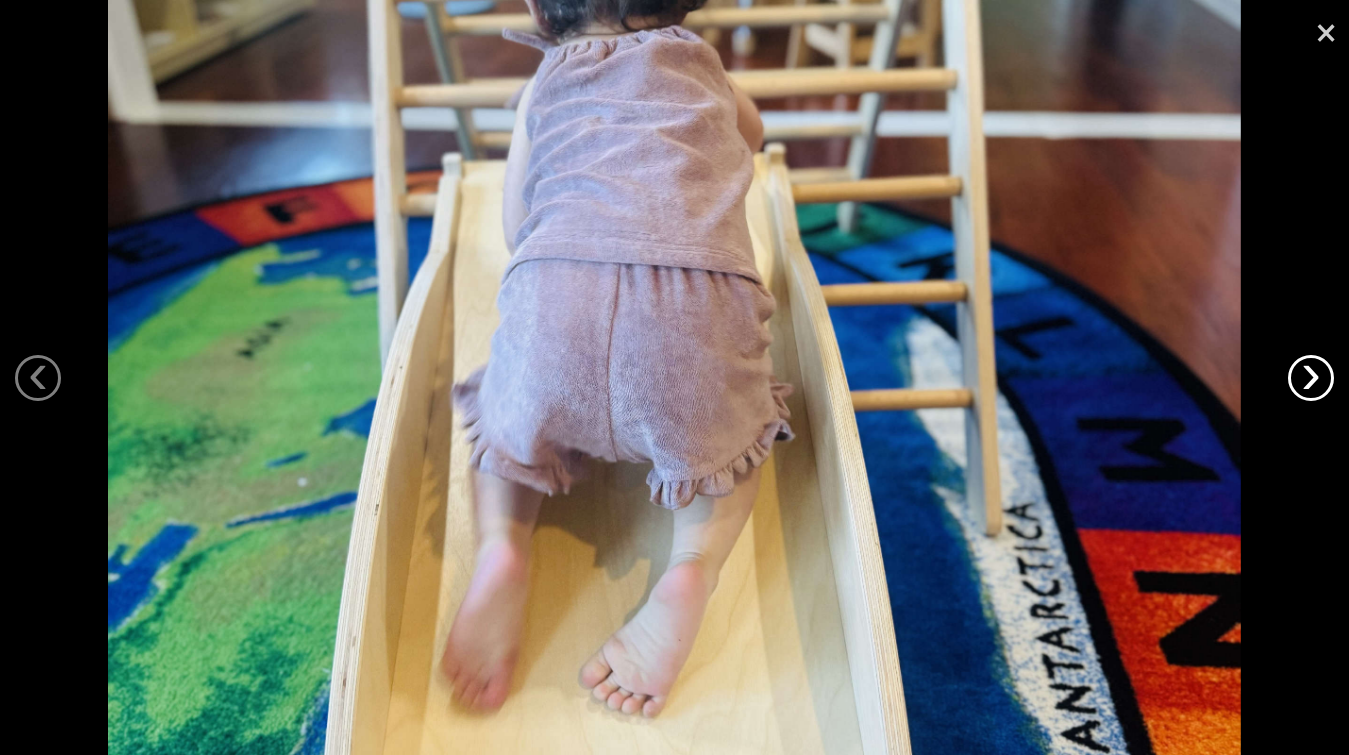 click on "›" at bounding box center (1311, 378) 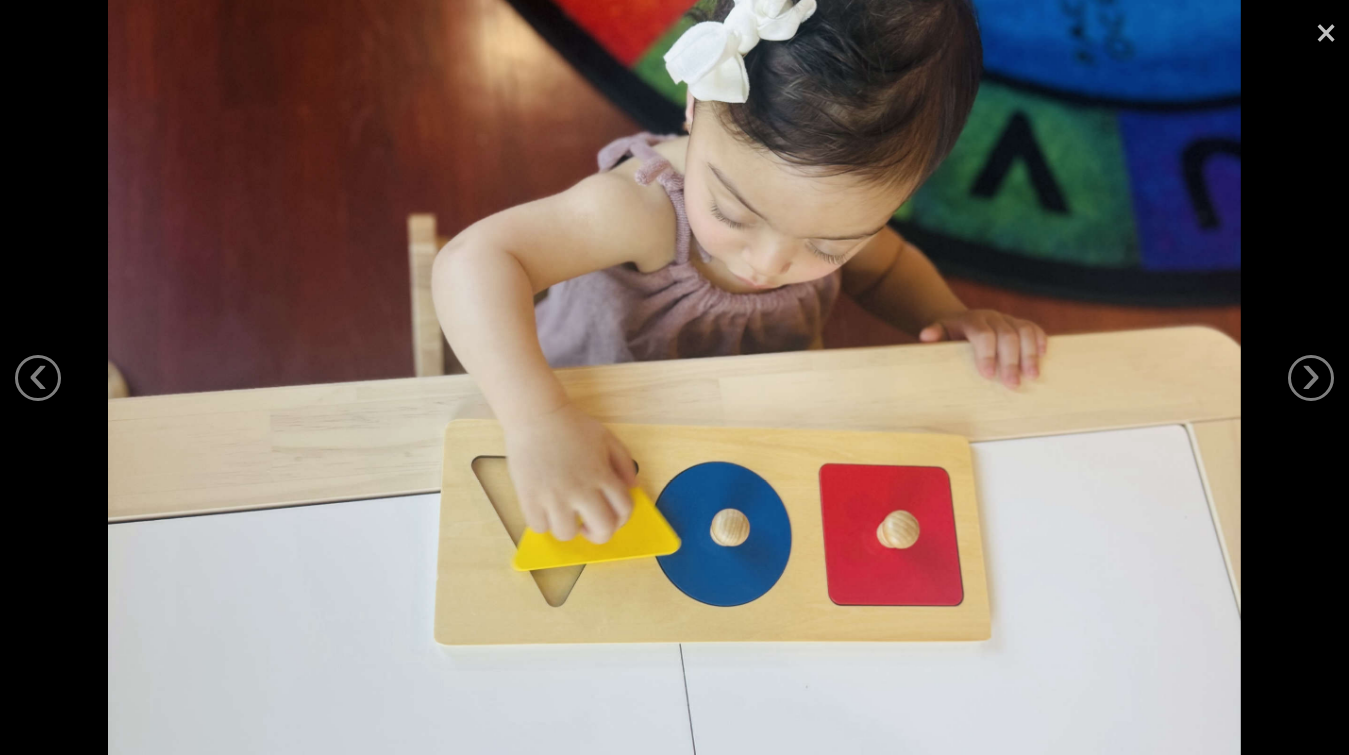 click on "×" at bounding box center (1326, 30) 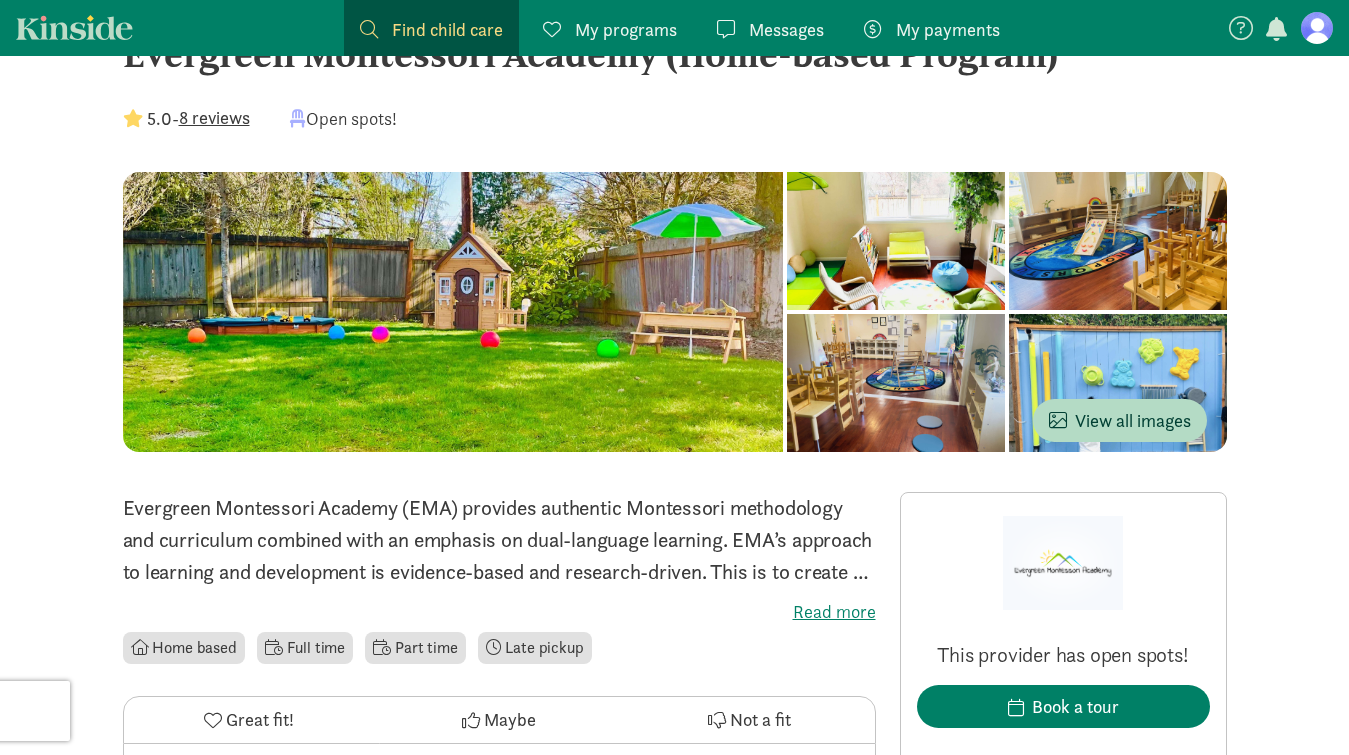 scroll, scrollTop: 568, scrollLeft: 0, axis: vertical 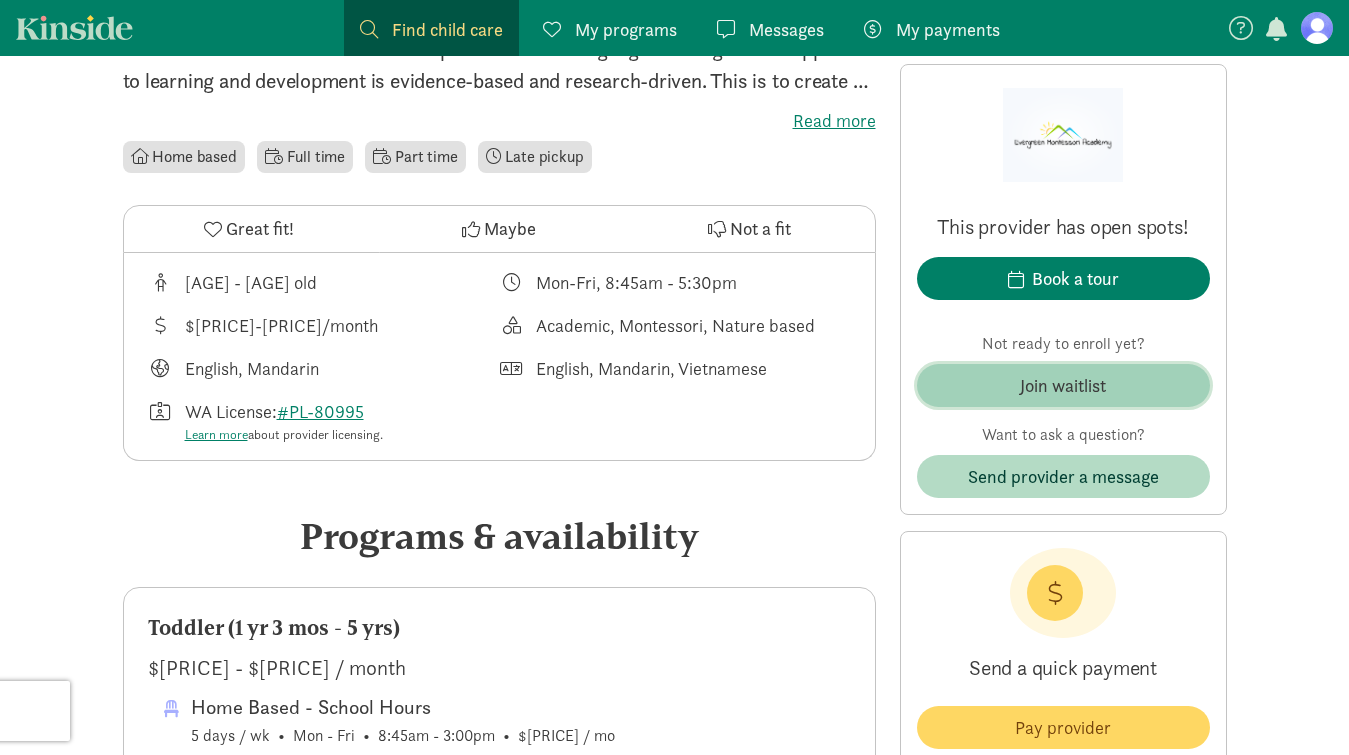 click on "Join waitlist" 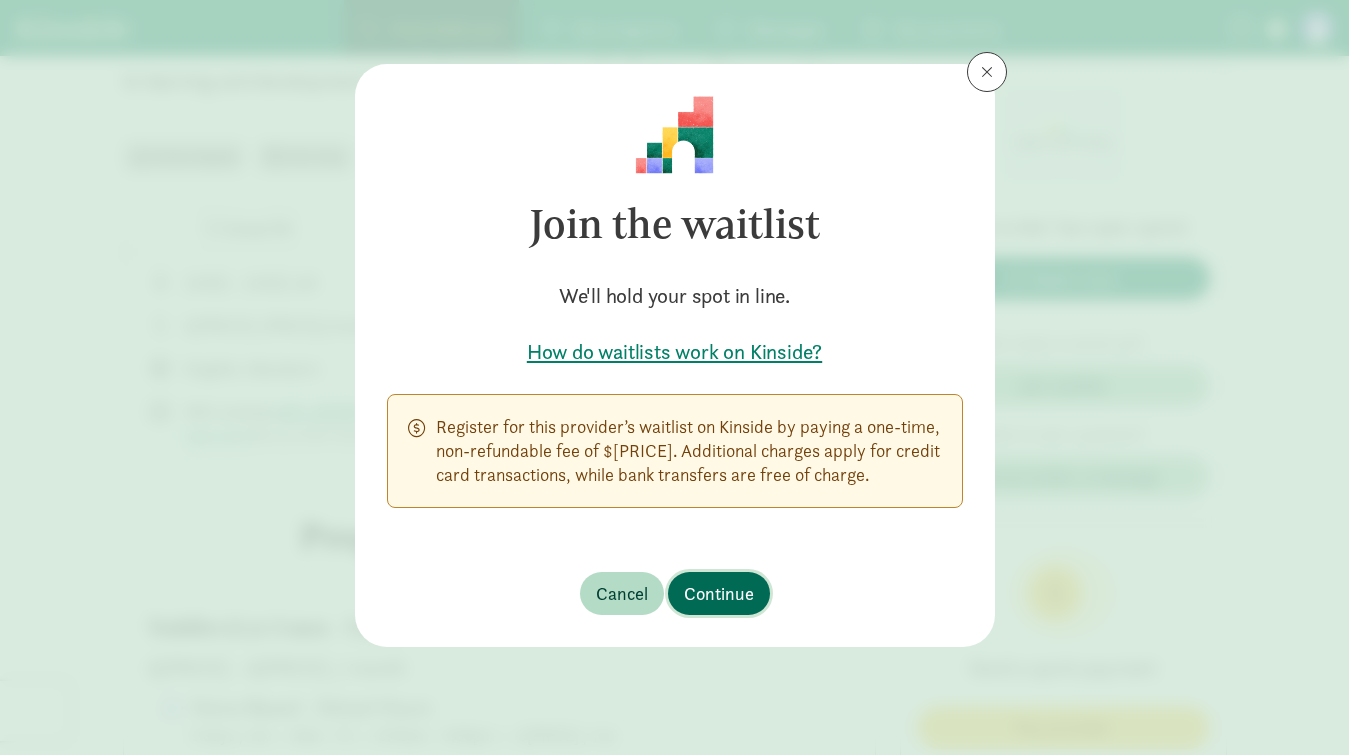 click on "Continue" at bounding box center (719, 593) 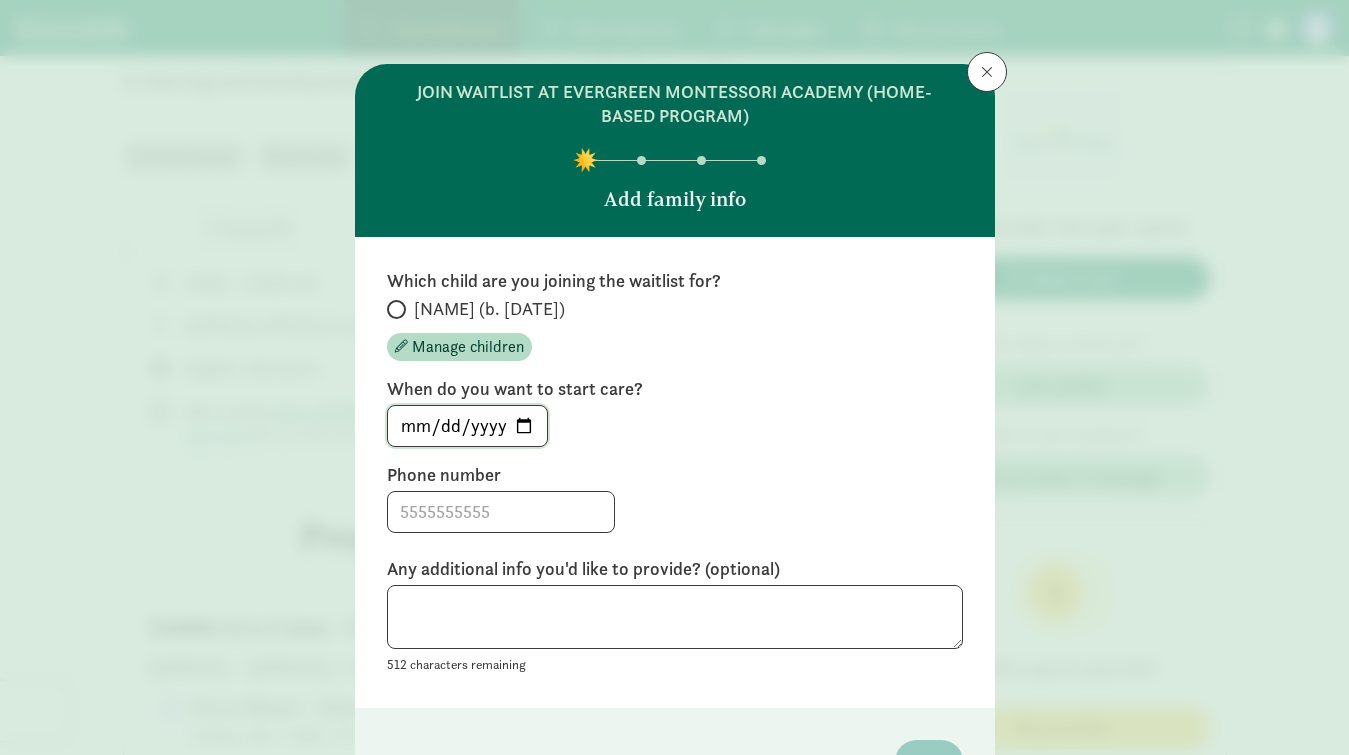 click on "[DATE]" 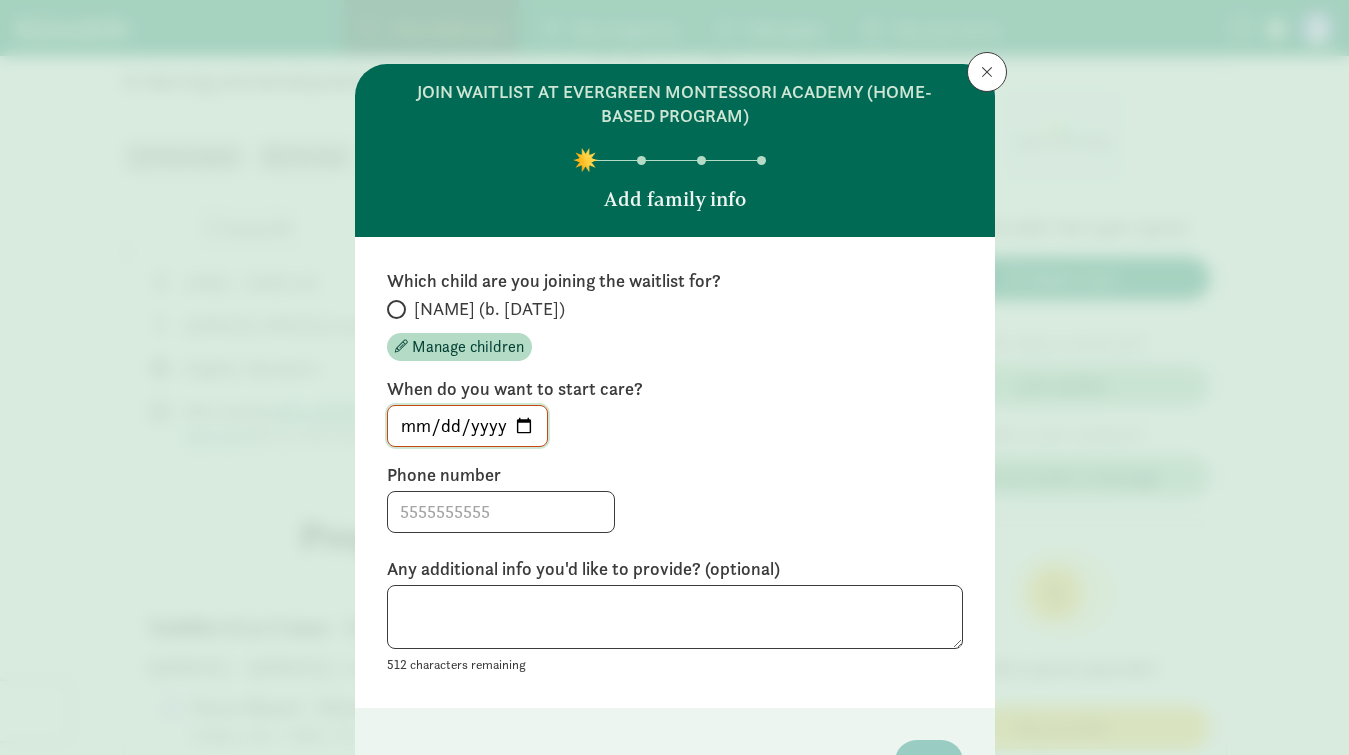 type on "[DATE]" 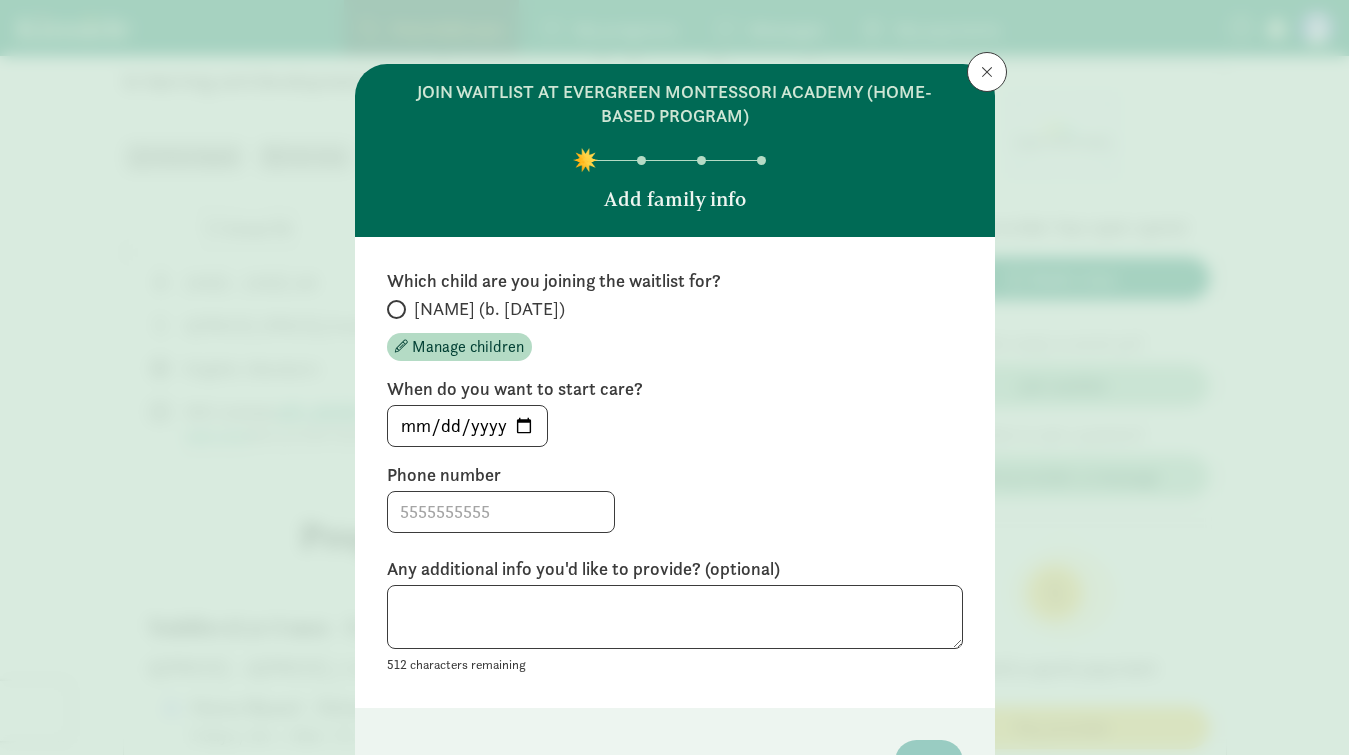 click at bounding box center (675, 512) 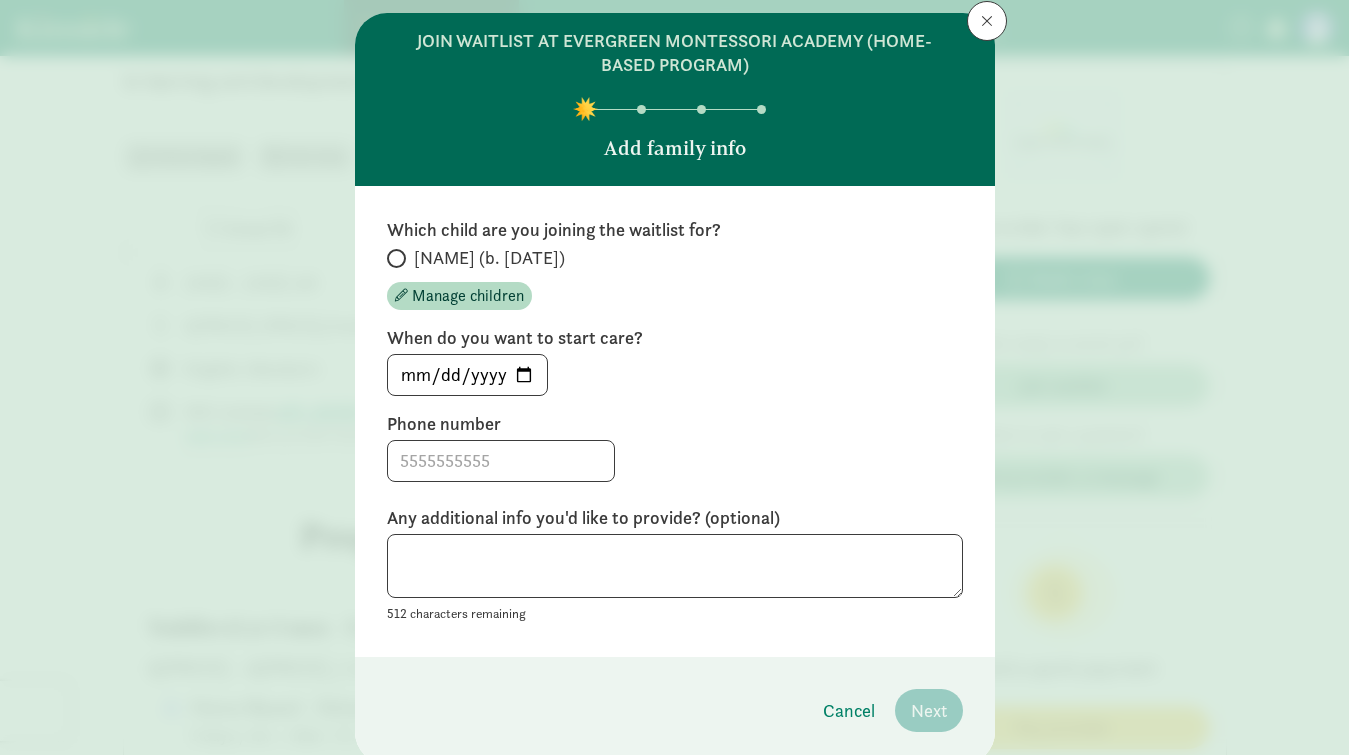 scroll, scrollTop: 74, scrollLeft: 0, axis: vertical 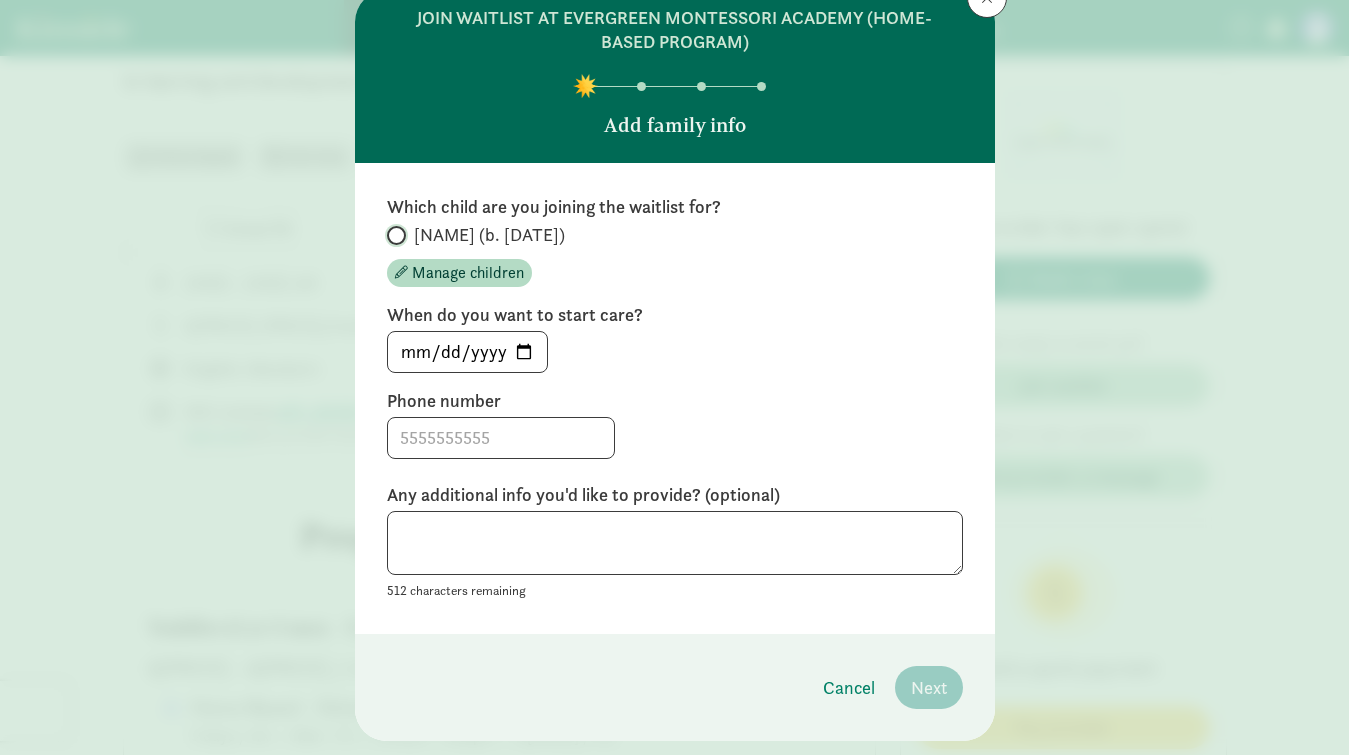 click on "[FIRST] (b. [MONTH] [YEAR])" at bounding box center (393, 235) 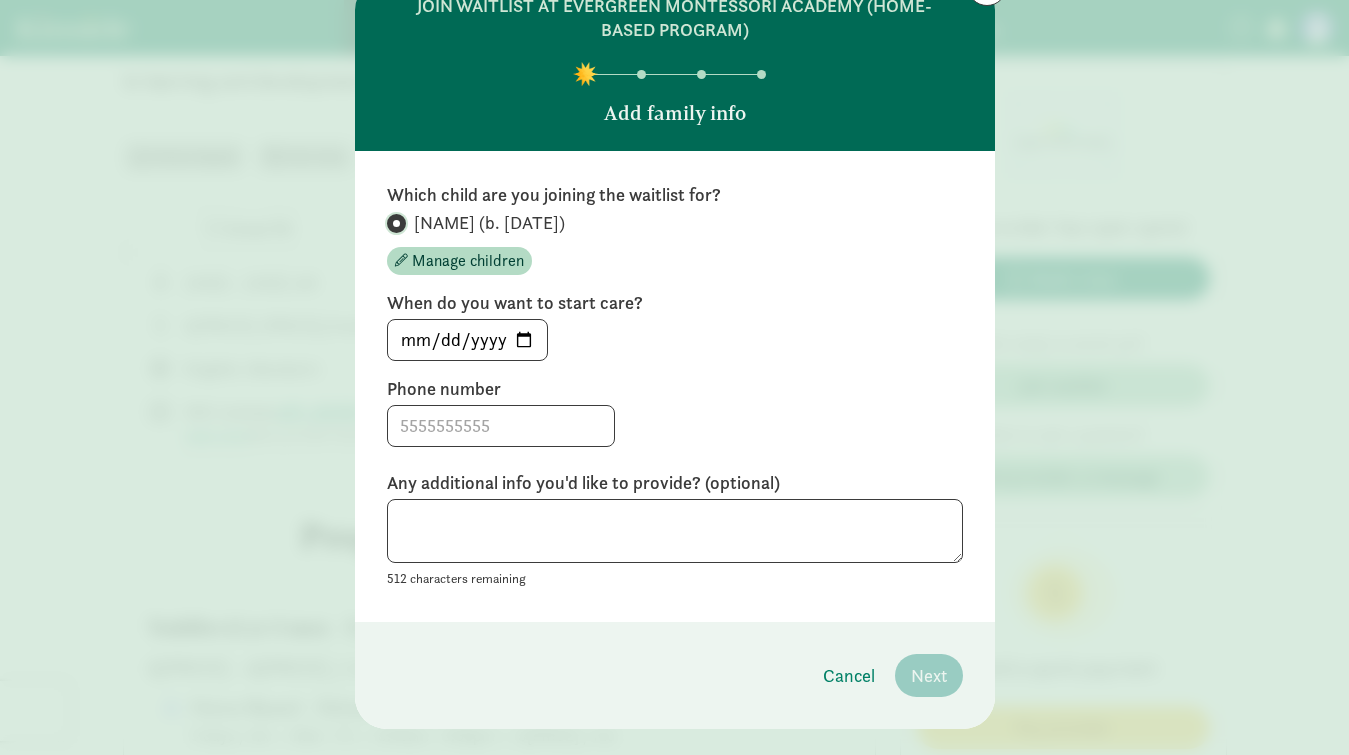 scroll, scrollTop: 95, scrollLeft: 0, axis: vertical 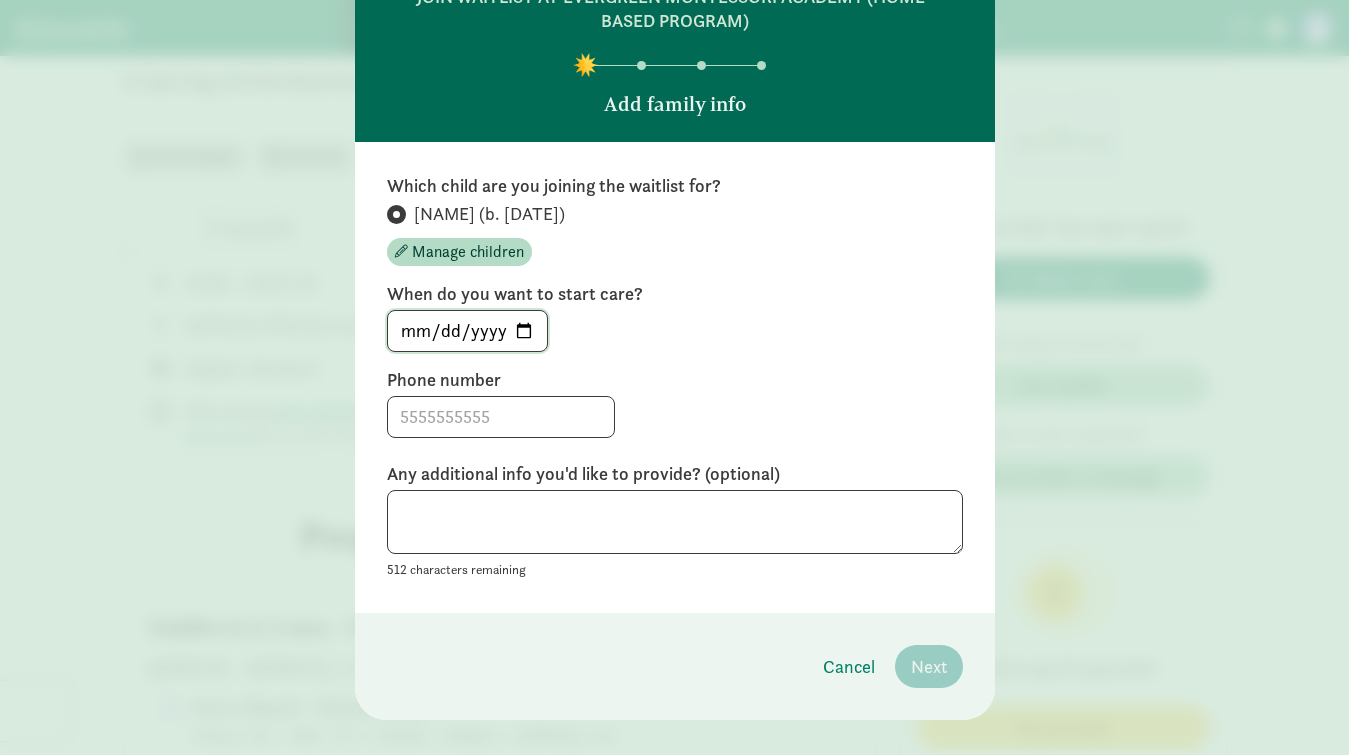 click on "[DATE]" 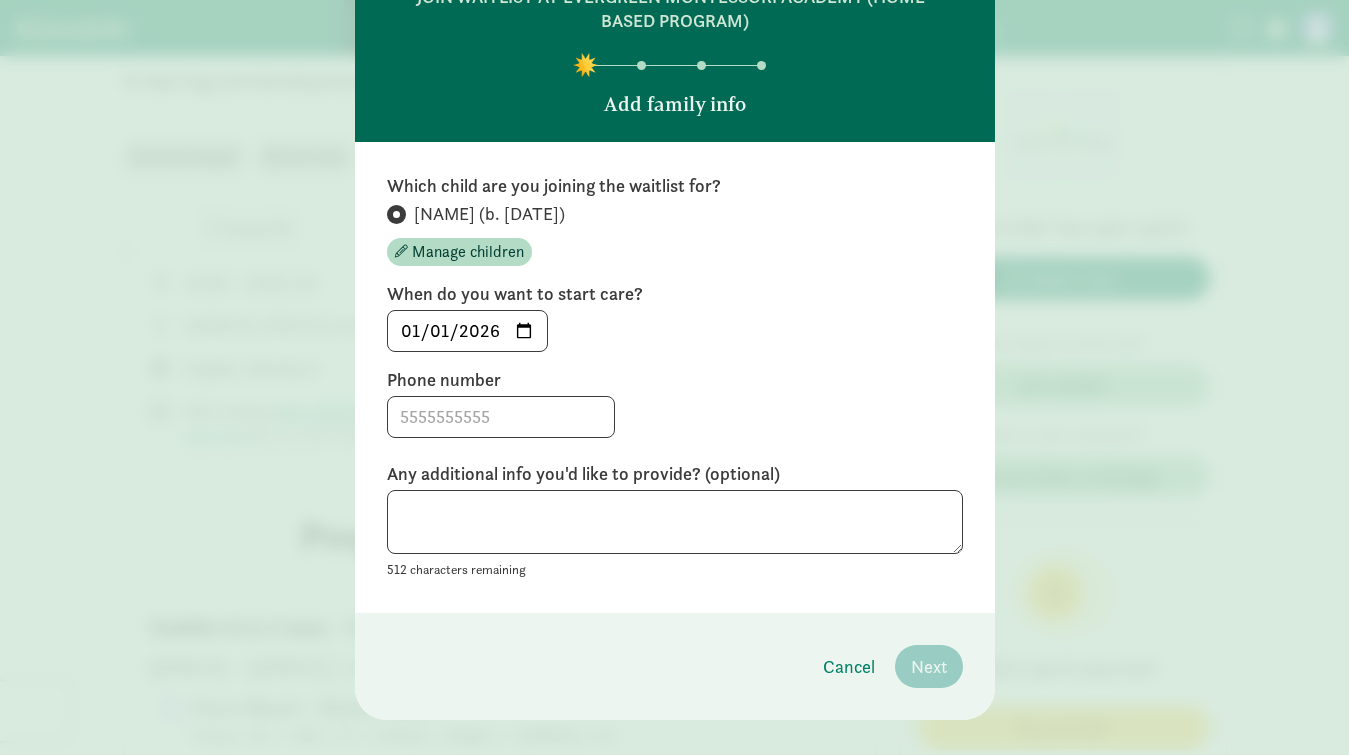 click on "Phone number" at bounding box center [675, 380] 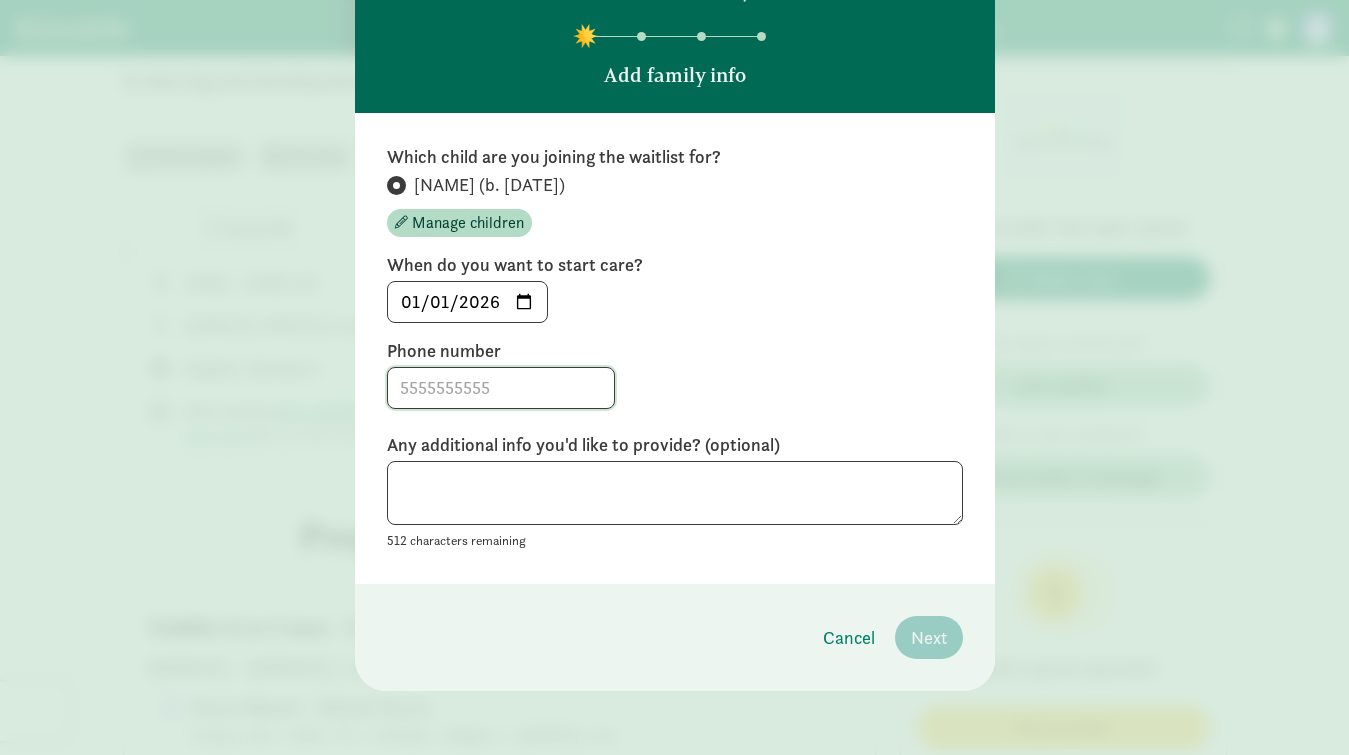 click 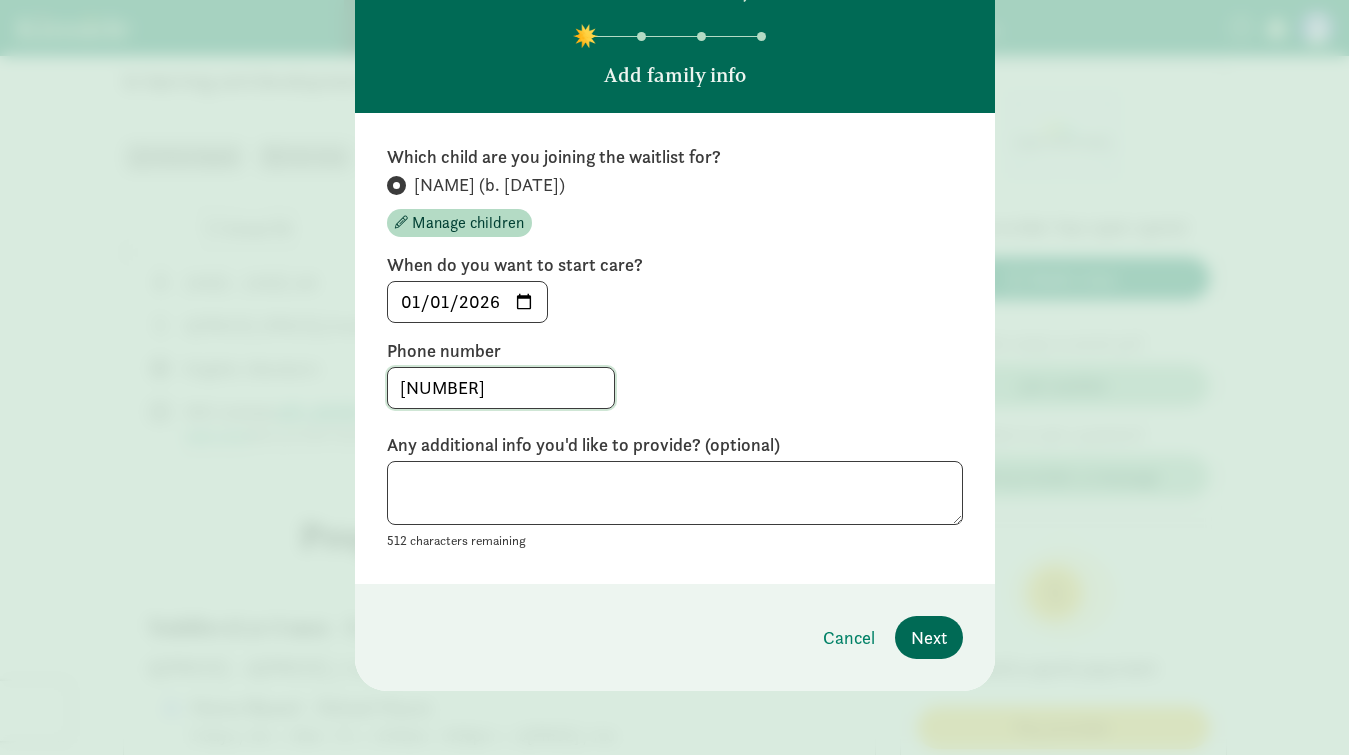 type on "[PHONE_PREFIX]" 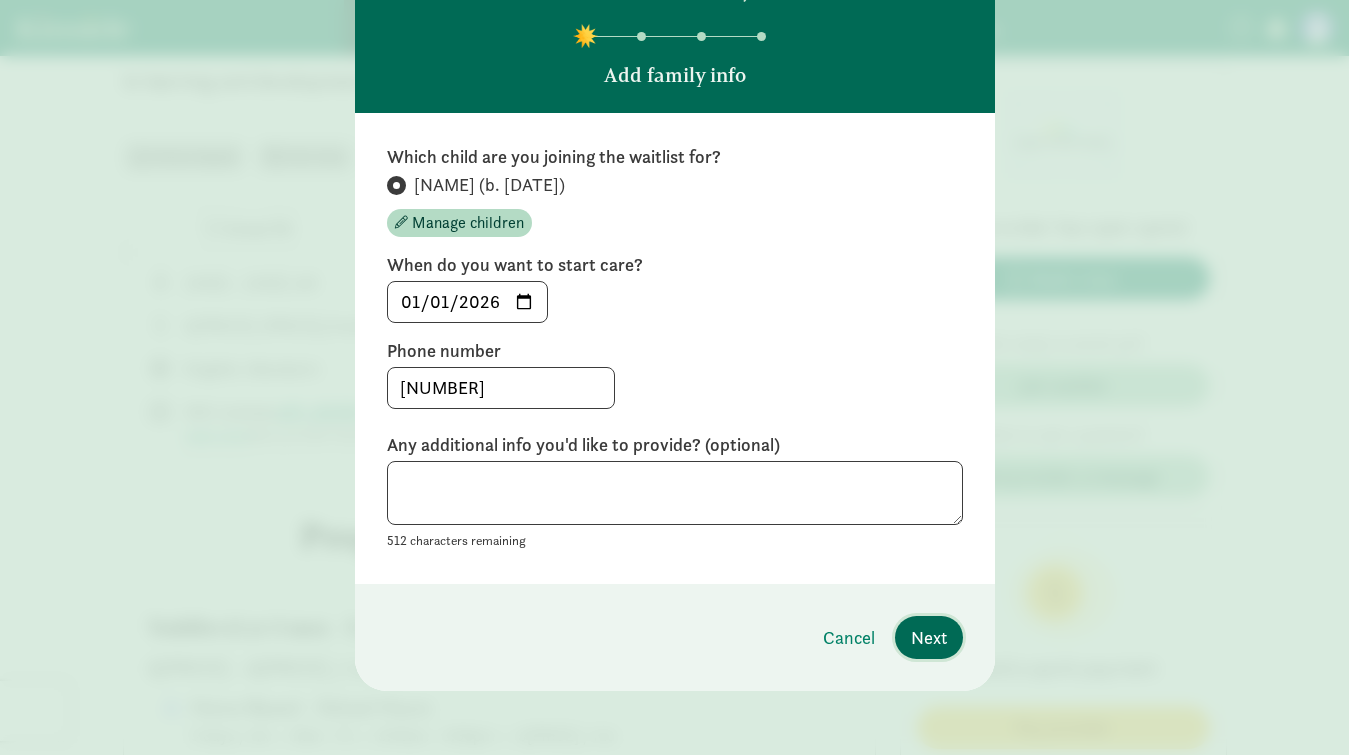 click on "Next" at bounding box center [929, 637] 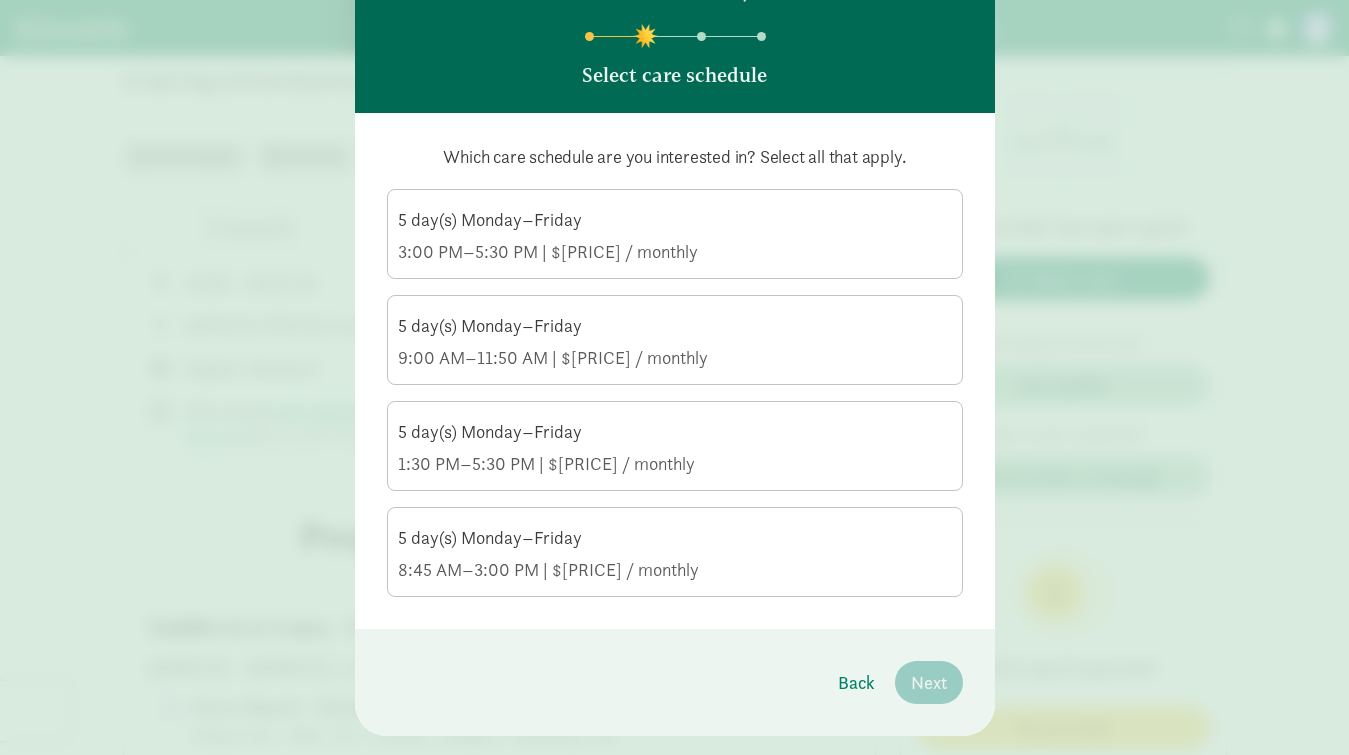 click on "5 day(s) Monday–Friday" 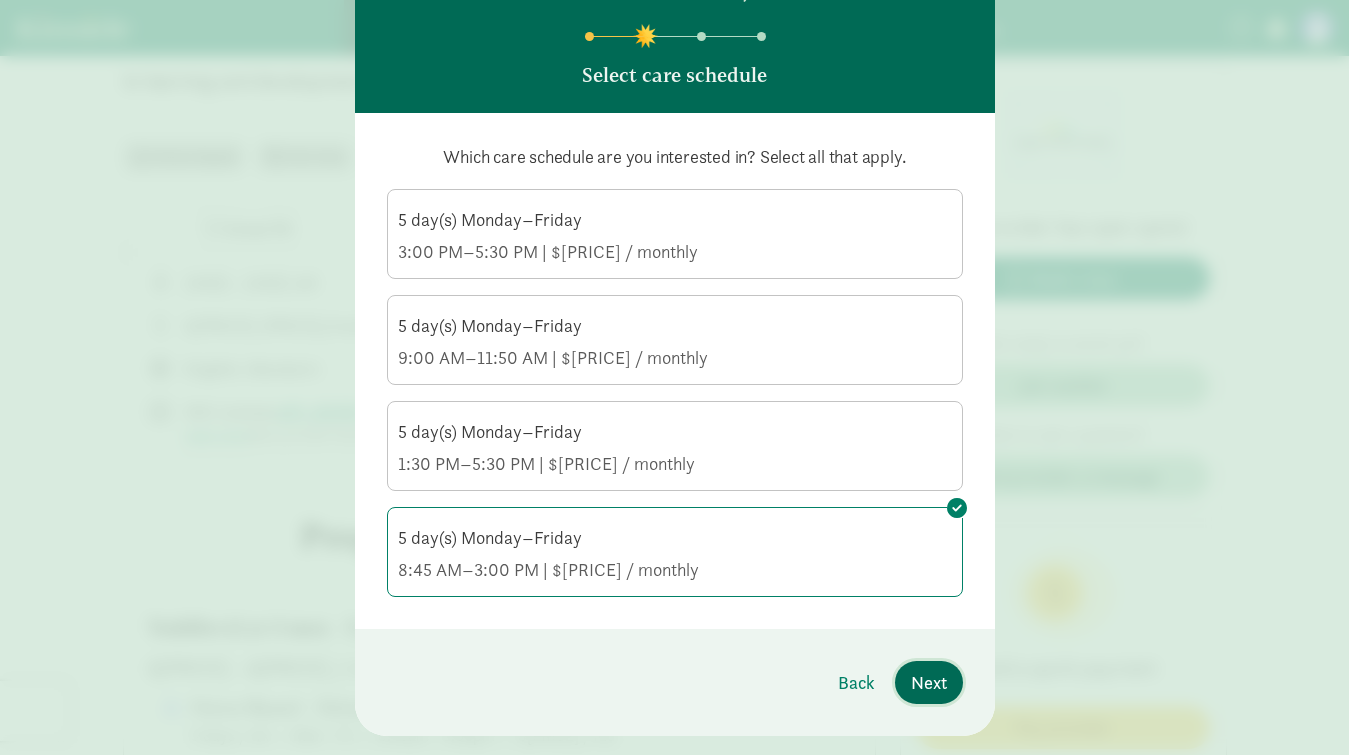 click on "Next" at bounding box center [929, 682] 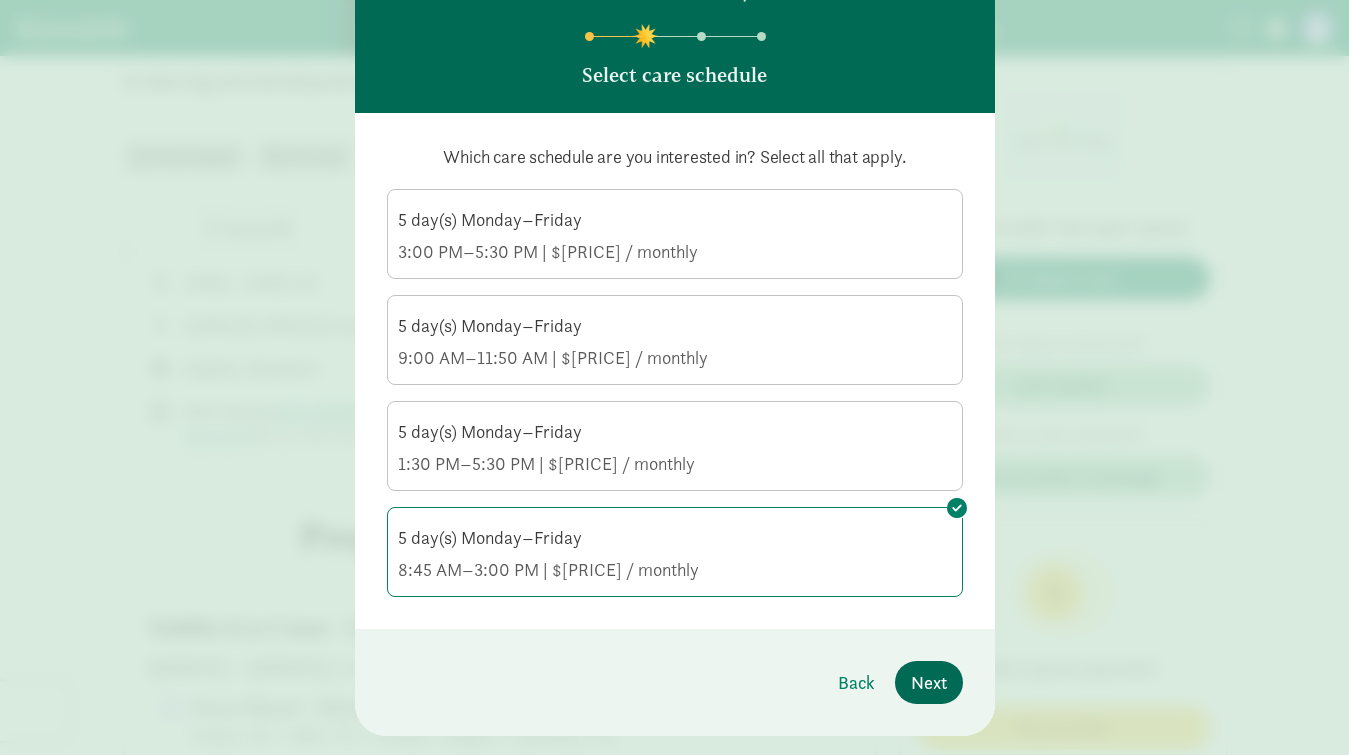 scroll, scrollTop: 0, scrollLeft: 0, axis: both 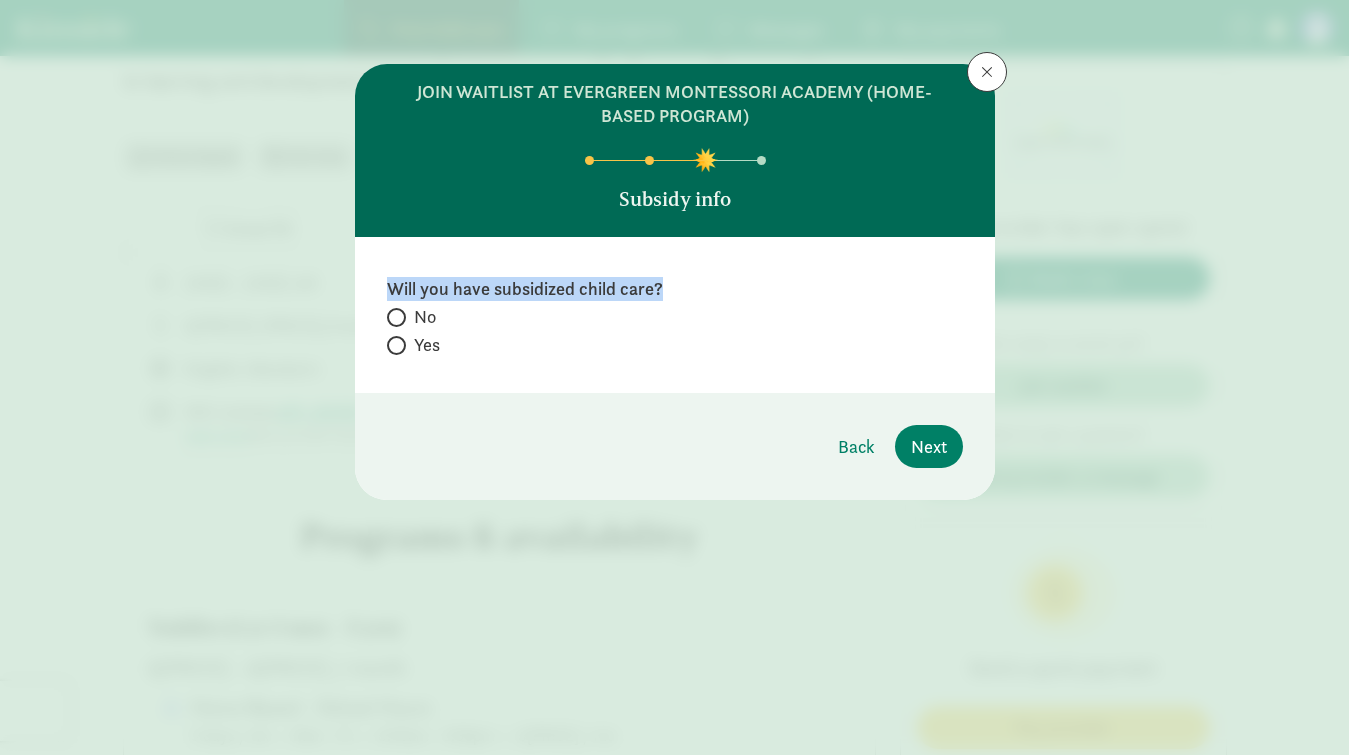 drag, startPoint x: 669, startPoint y: 285, endPoint x: 450, endPoint y: 282, distance: 219.02055 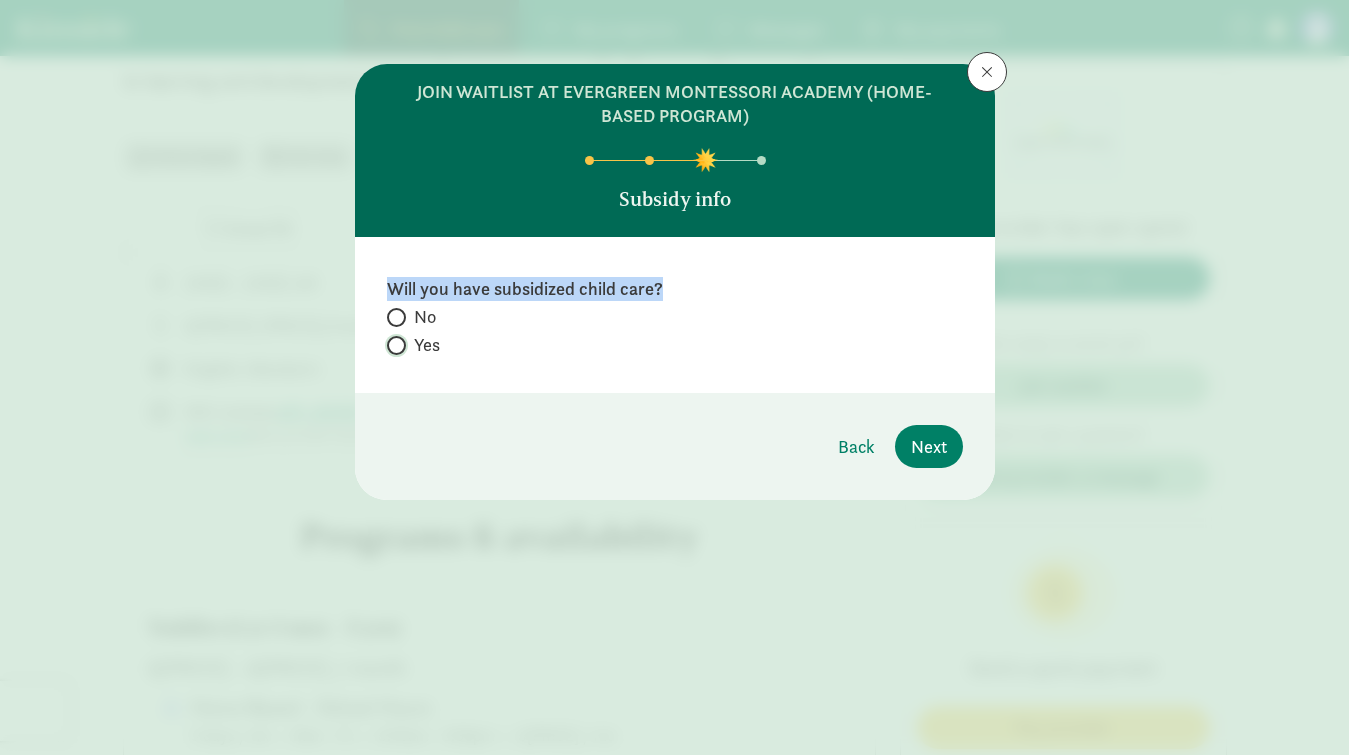 click on "Yes" at bounding box center (393, 345) 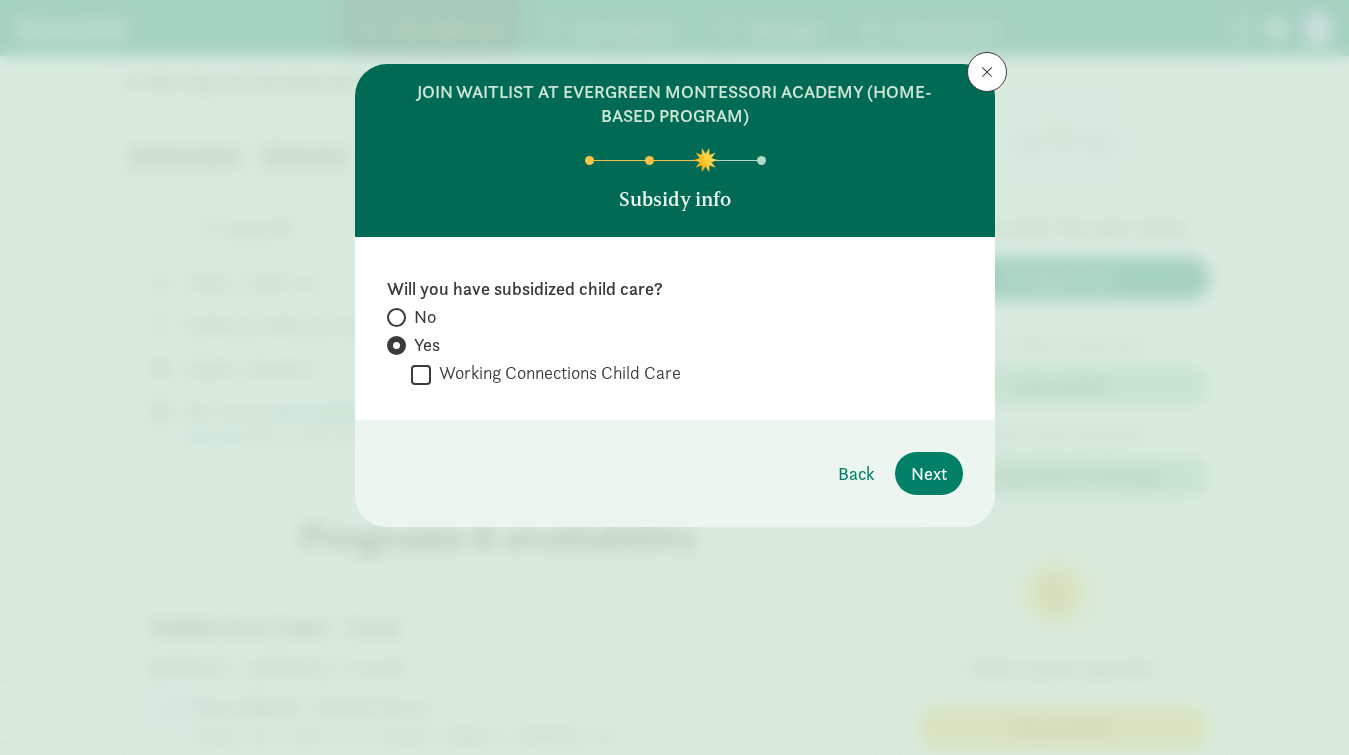 drag, startPoint x: 691, startPoint y: 376, endPoint x: 455, endPoint y: 373, distance: 236.01907 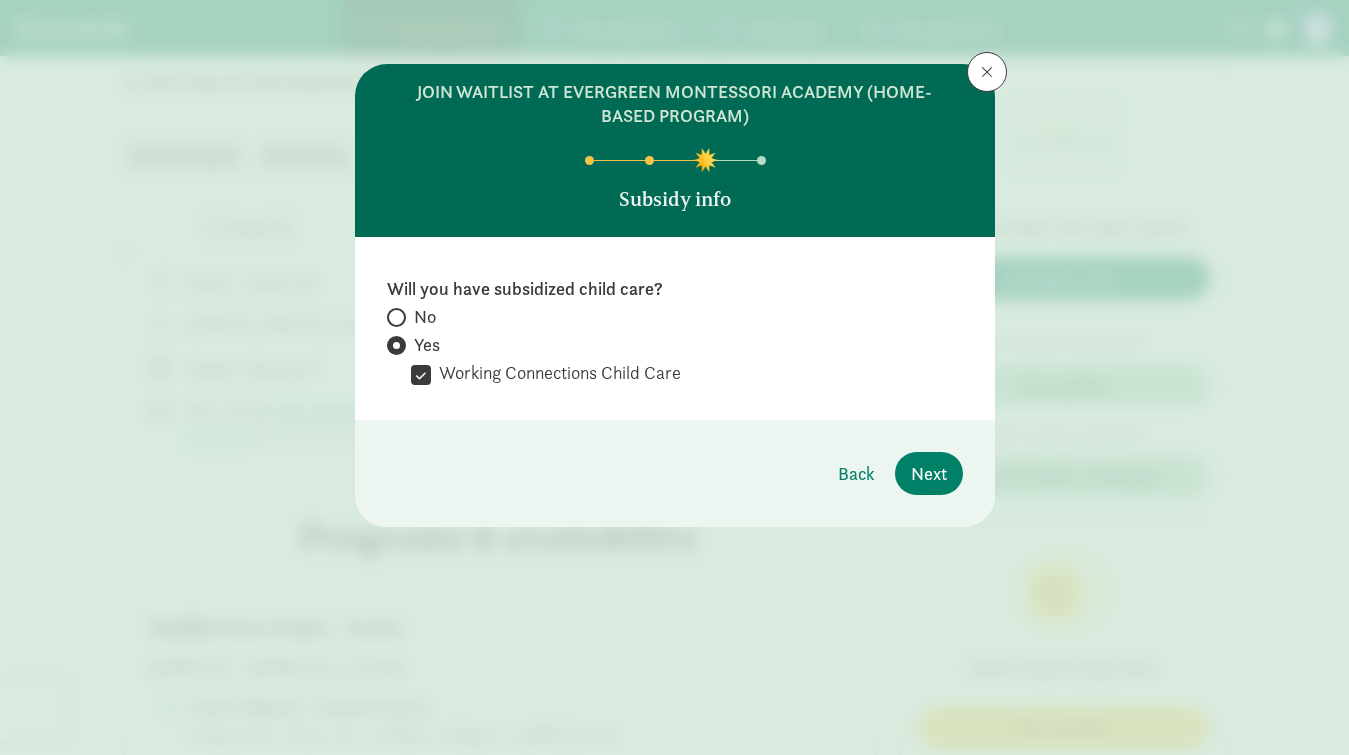click on "Working Connections Child Care" at bounding box center (556, 373) 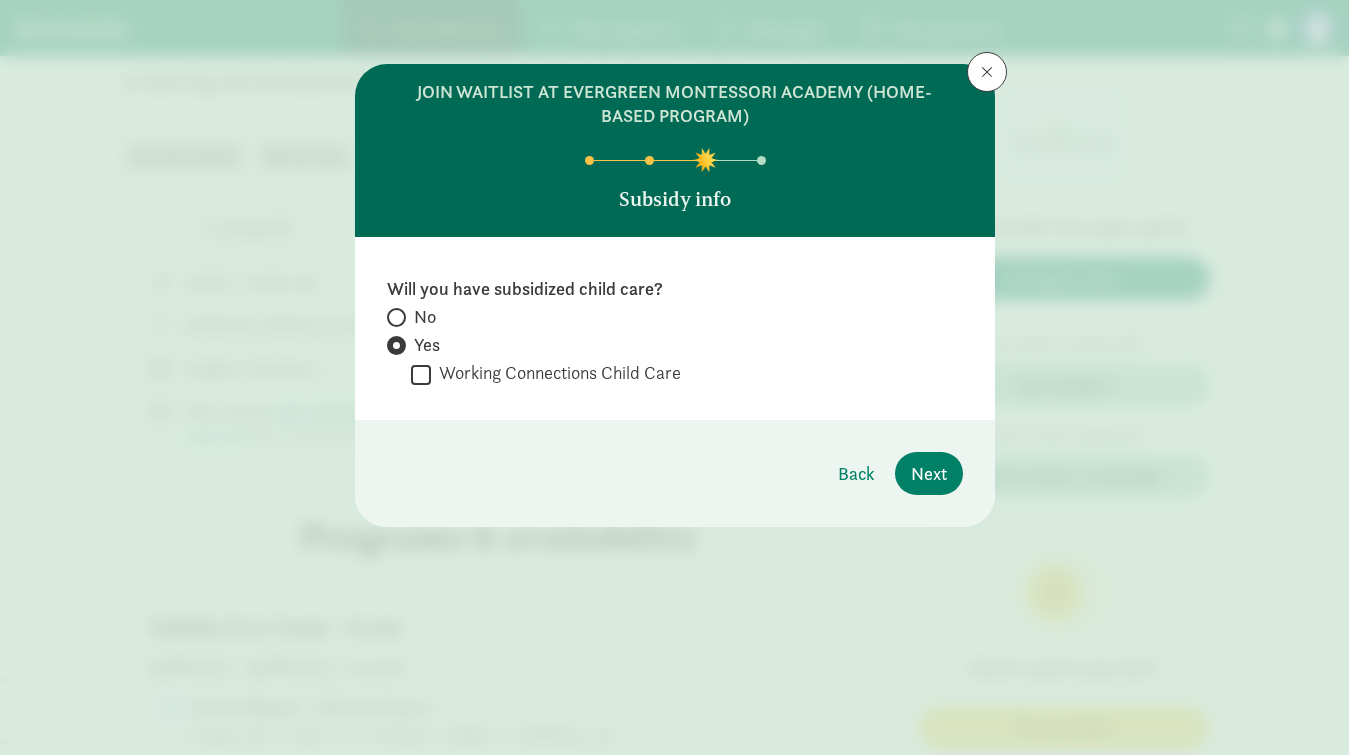 click on "Working Connections Child Care" at bounding box center [556, 373] 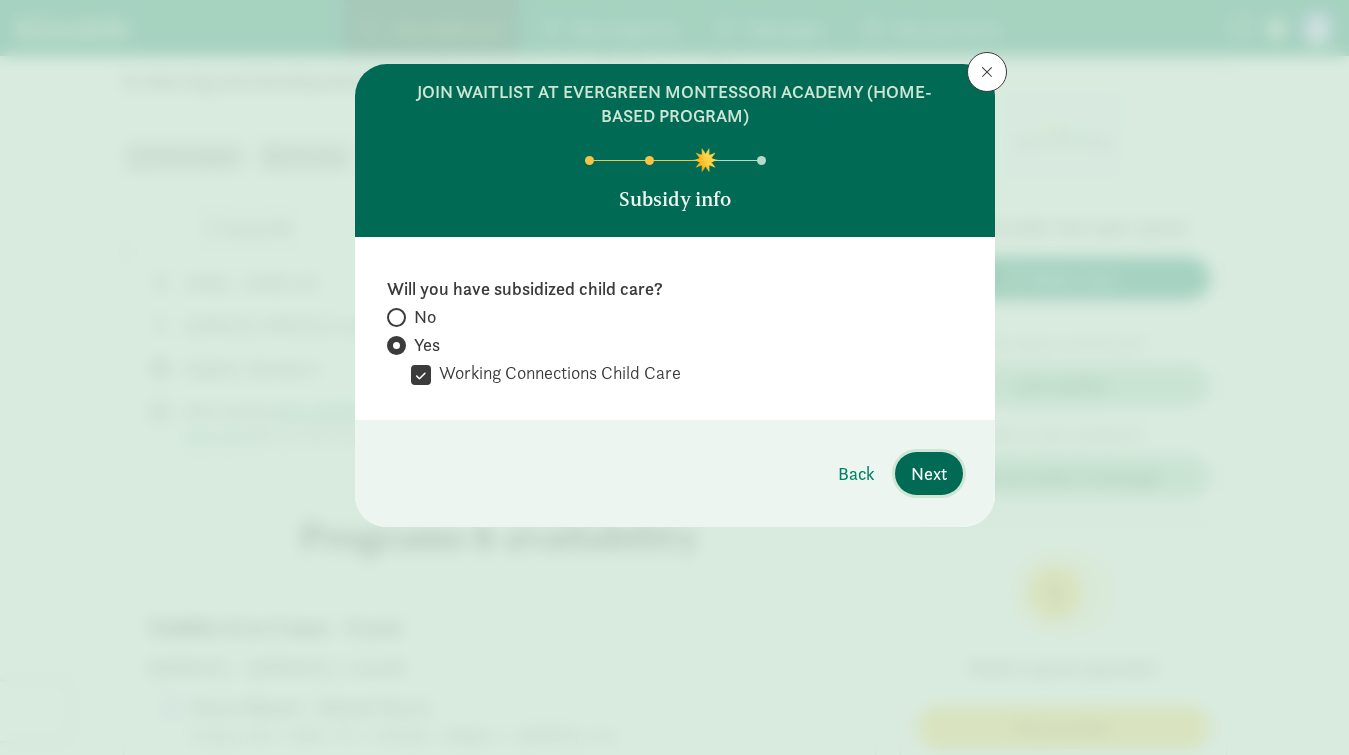 click on "Next" at bounding box center (929, 473) 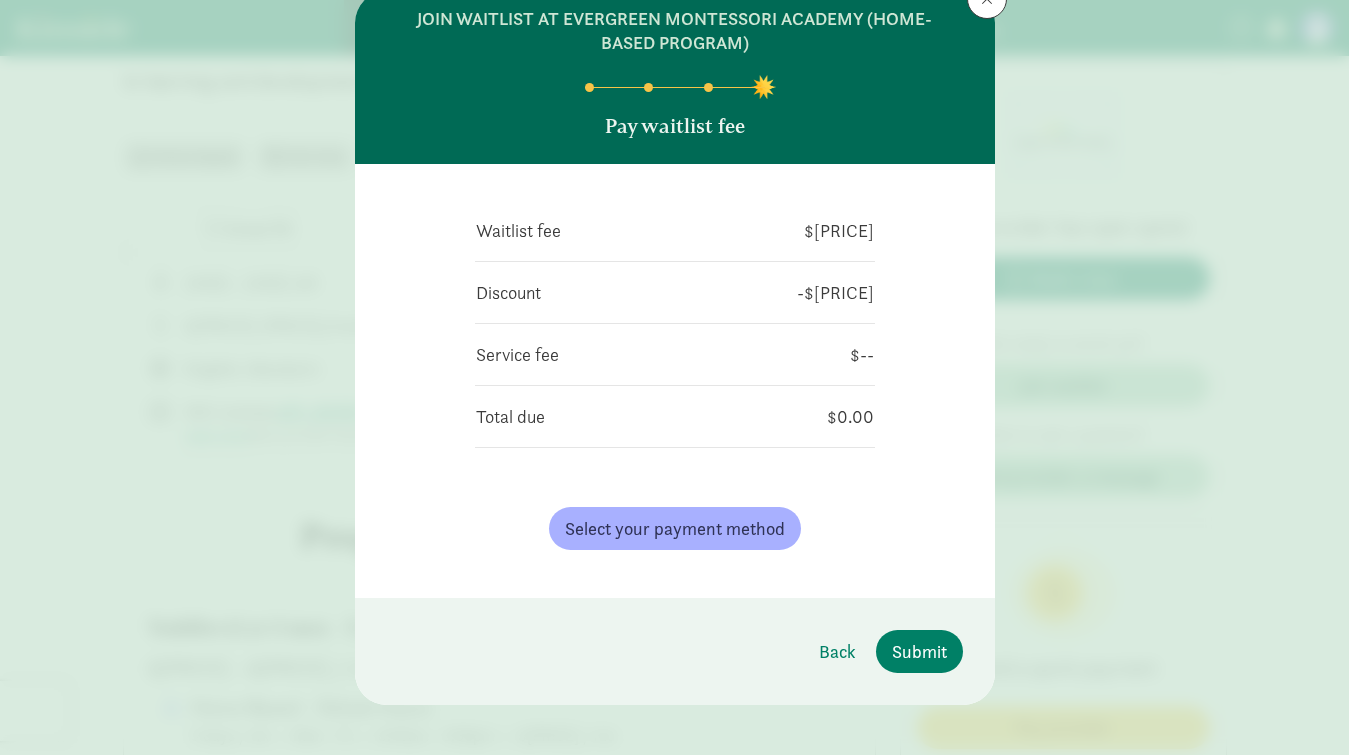 scroll, scrollTop: 74, scrollLeft: 0, axis: vertical 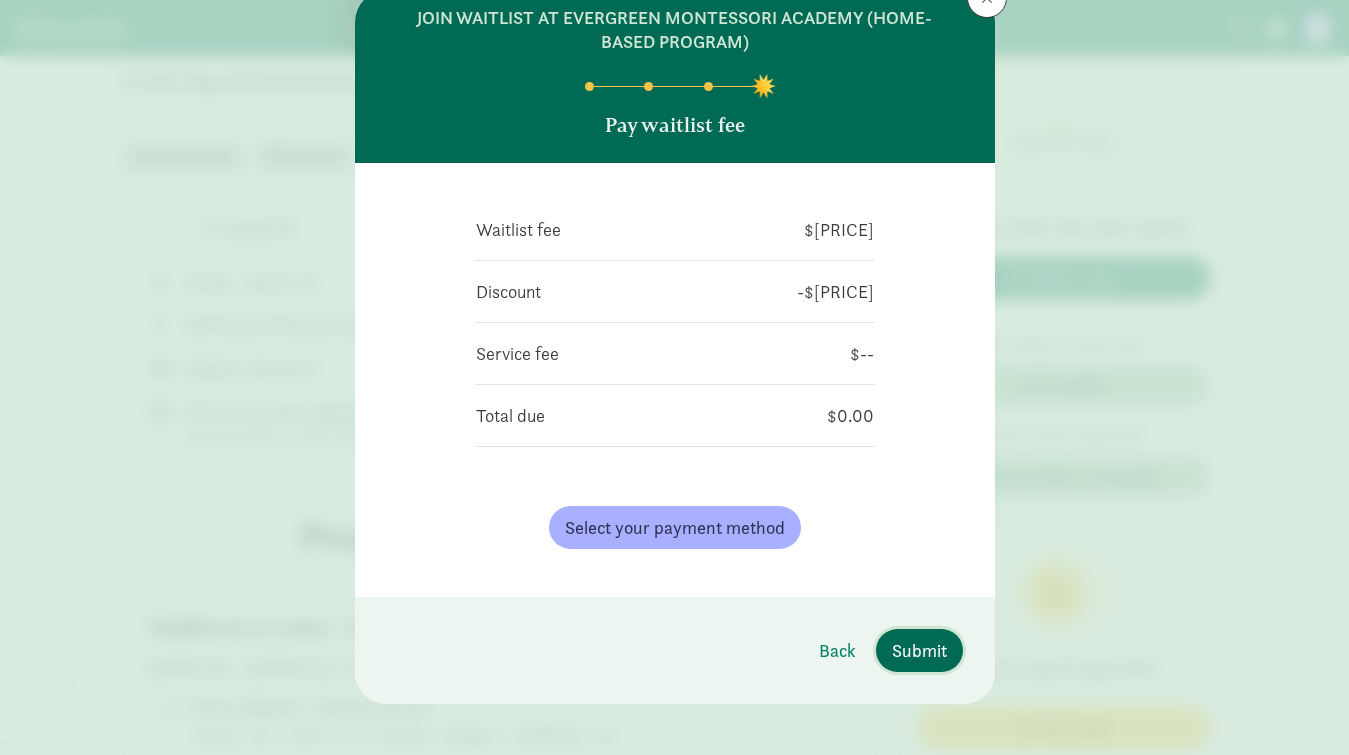 click on "Submit" at bounding box center (919, 650) 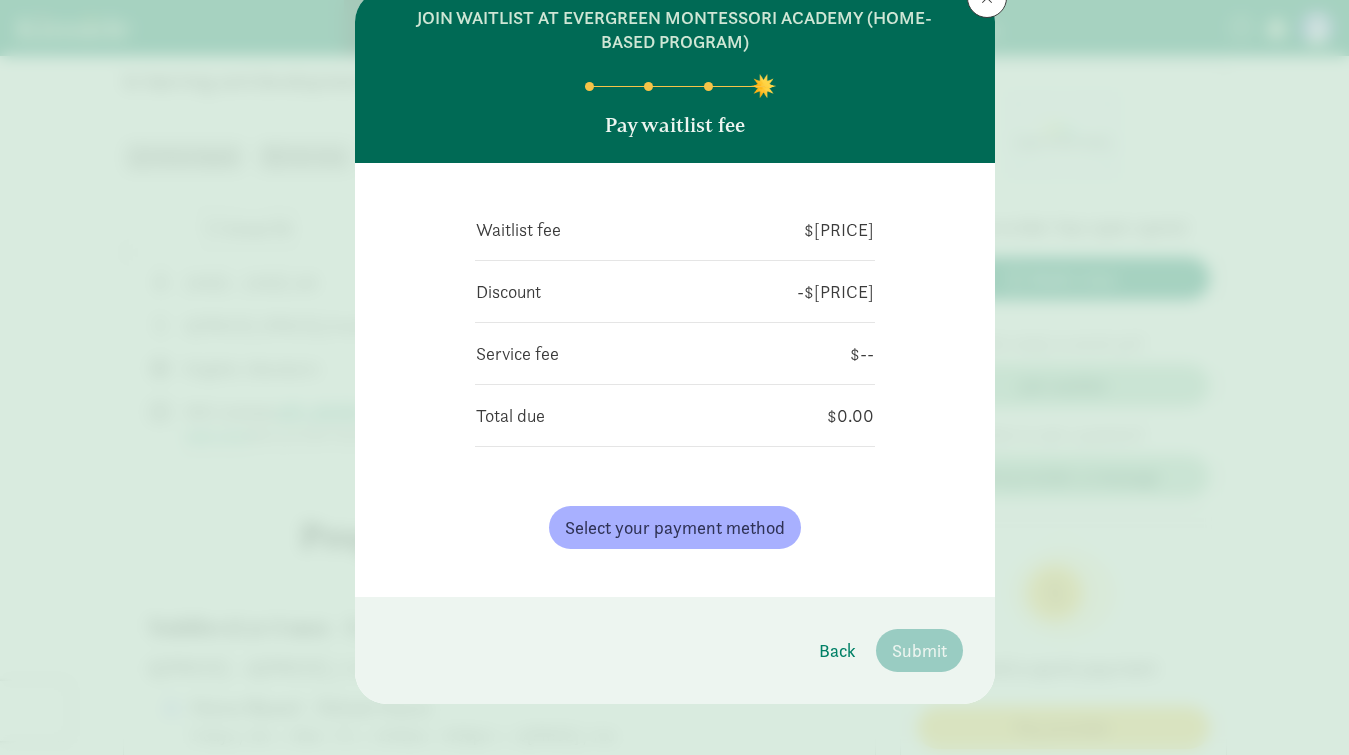 scroll, scrollTop: 0, scrollLeft: 0, axis: both 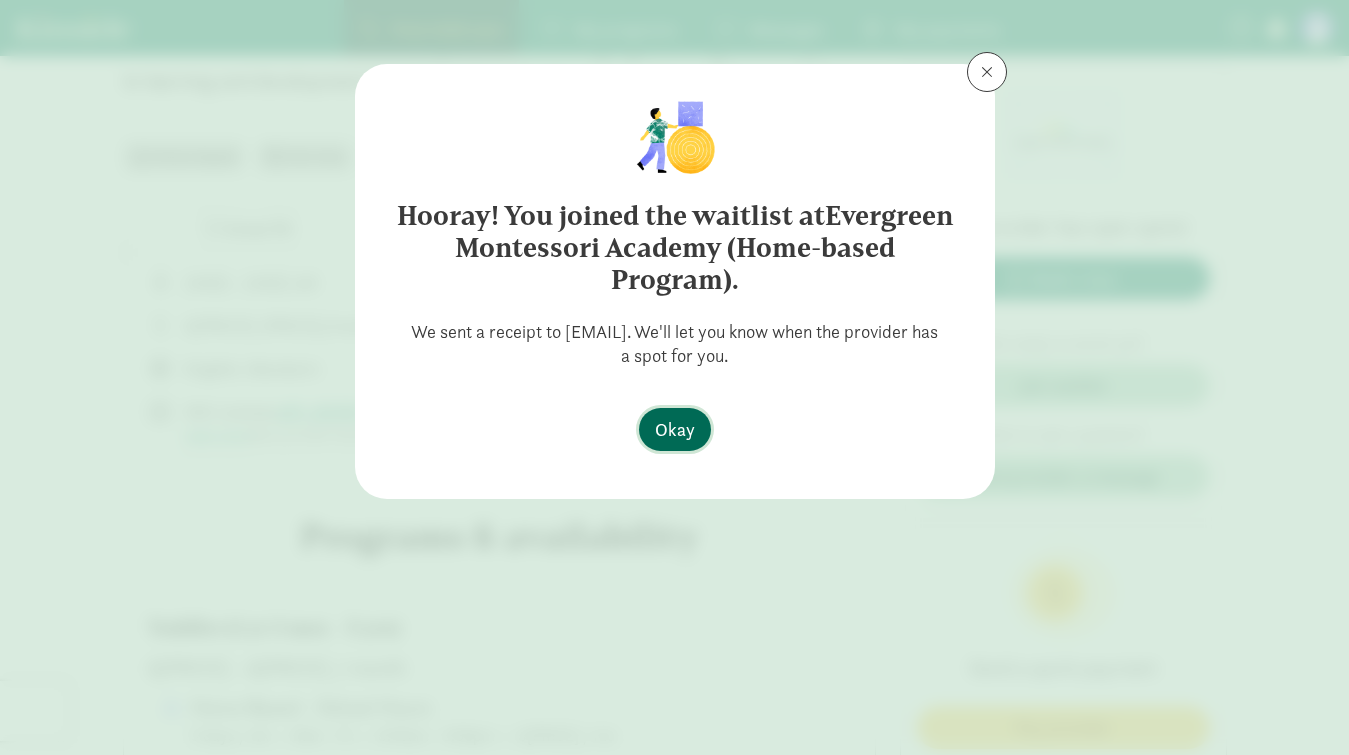 click on "Okay" at bounding box center (675, 429) 